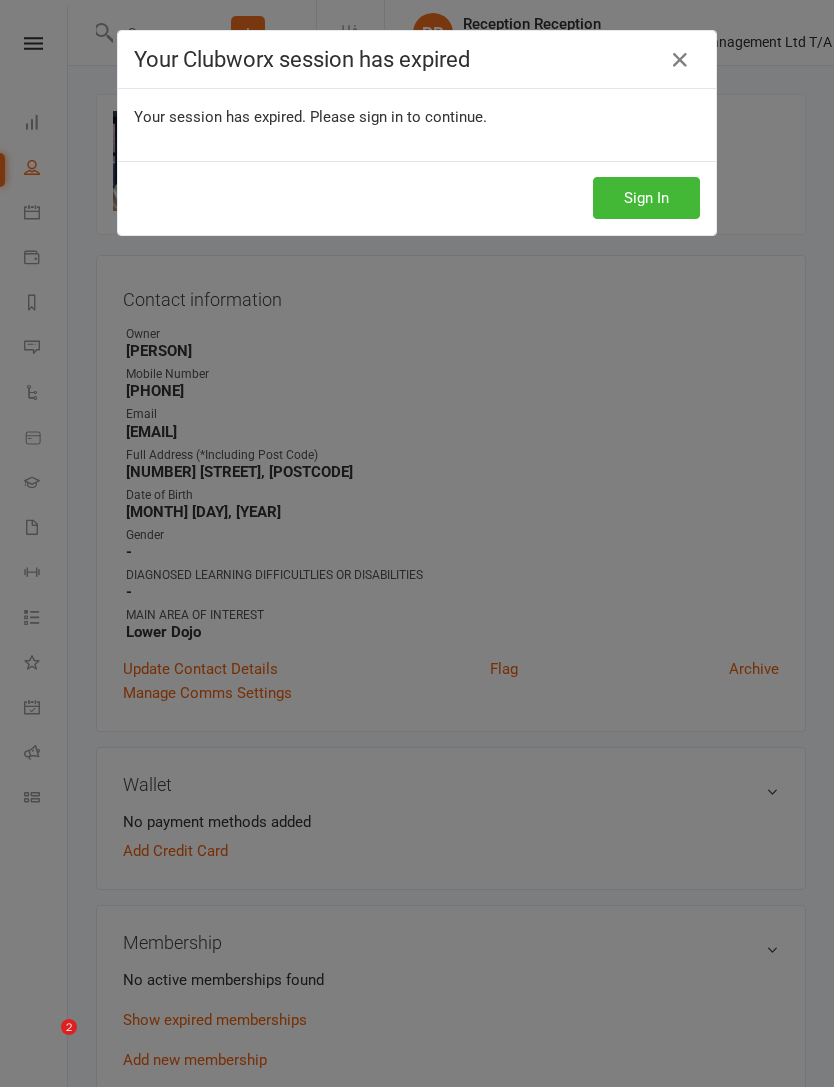 scroll, scrollTop: 715, scrollLeft: 0, axis: vertical 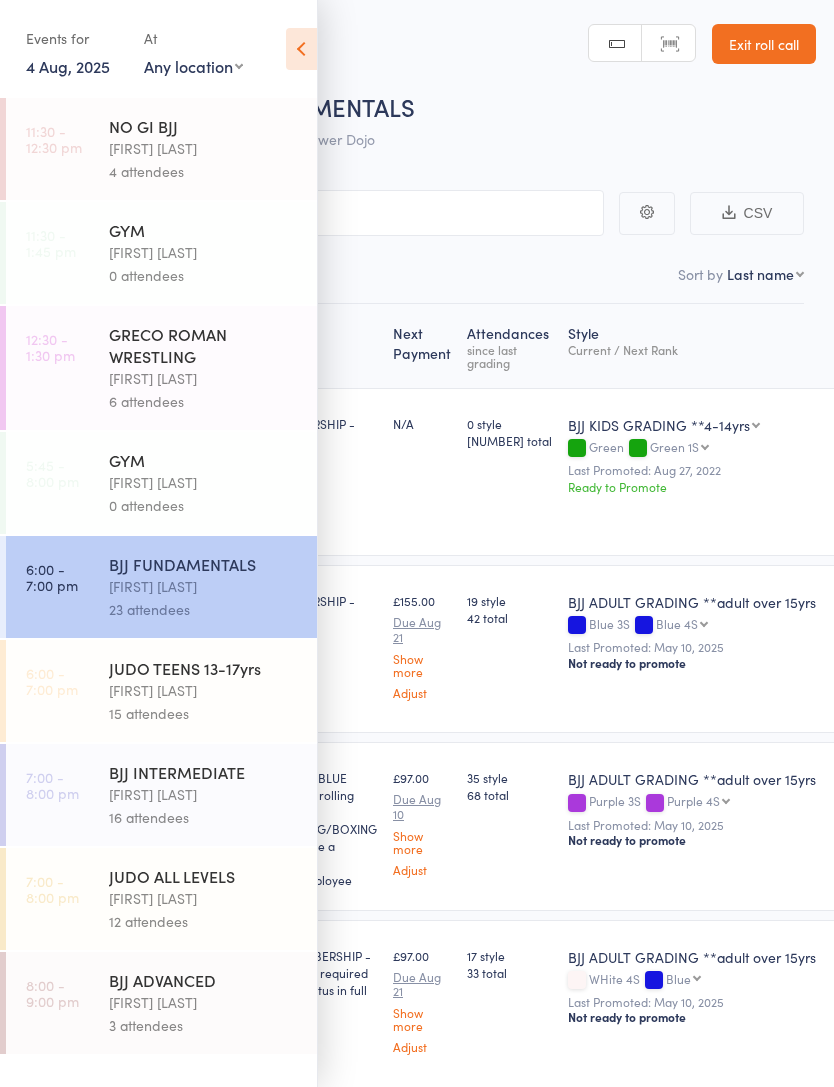 click at bounding box center (301, 49) 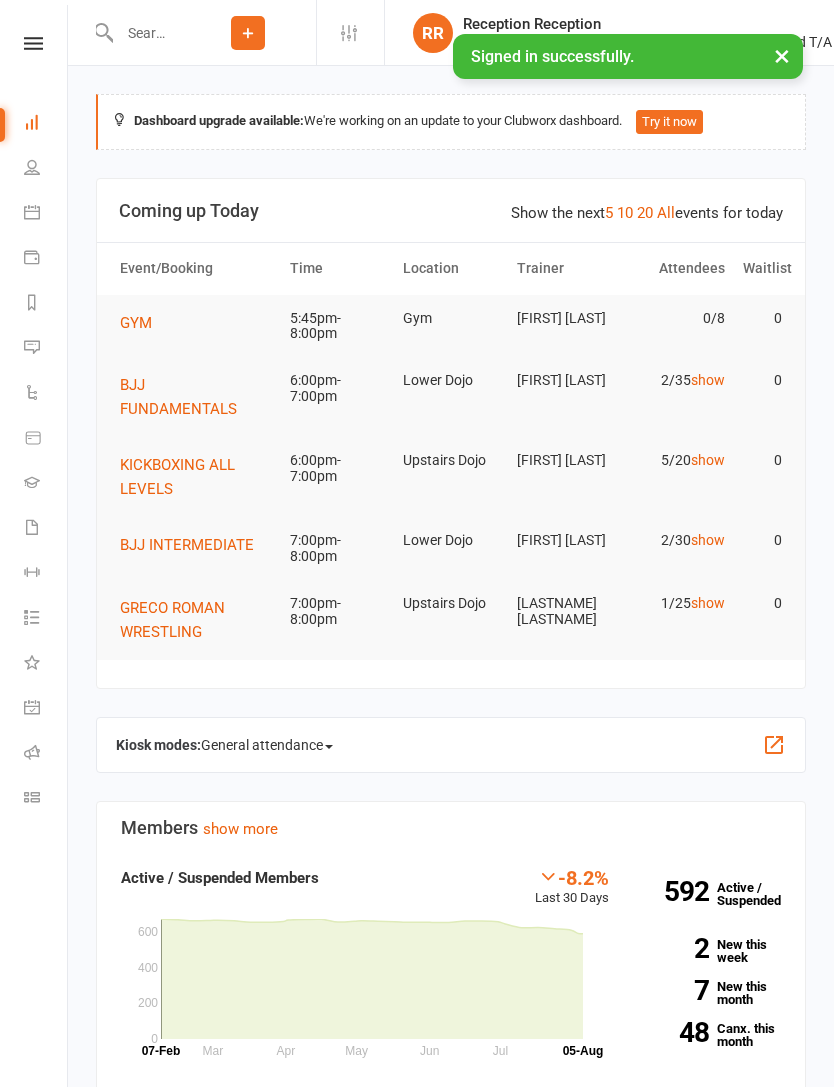 scroll, scrollTop: 0, scrollLeft: 0, axis: both 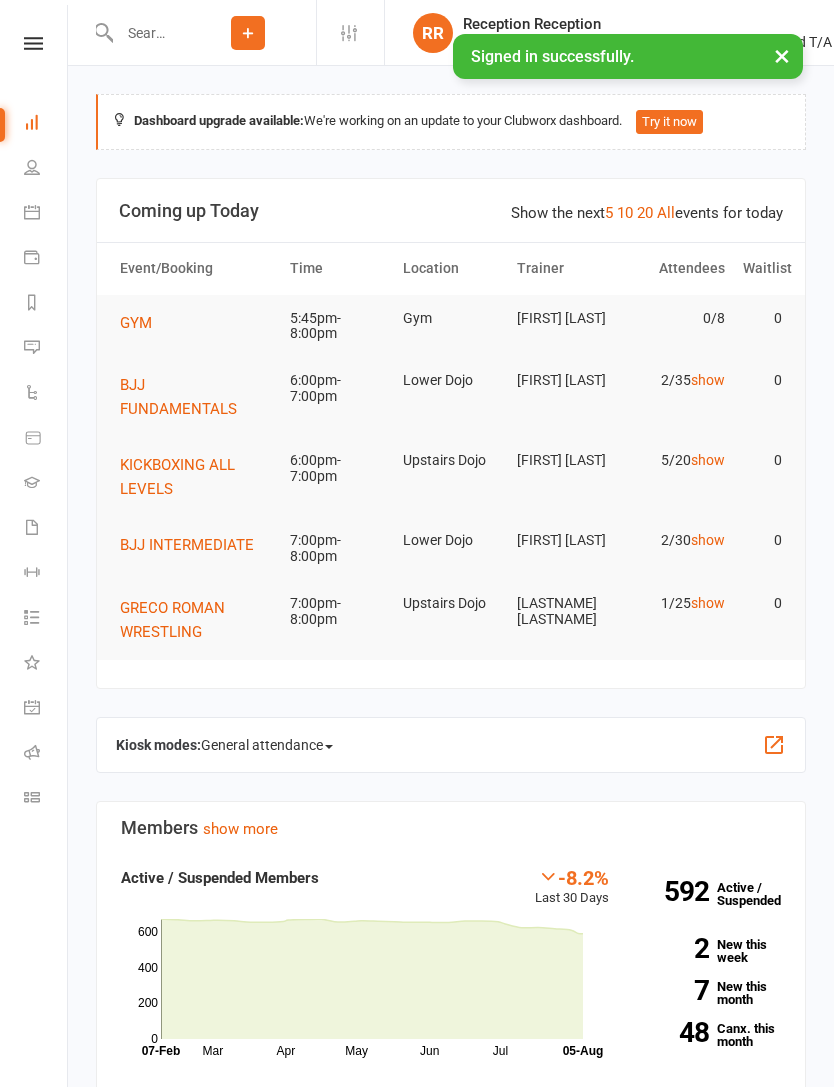 click 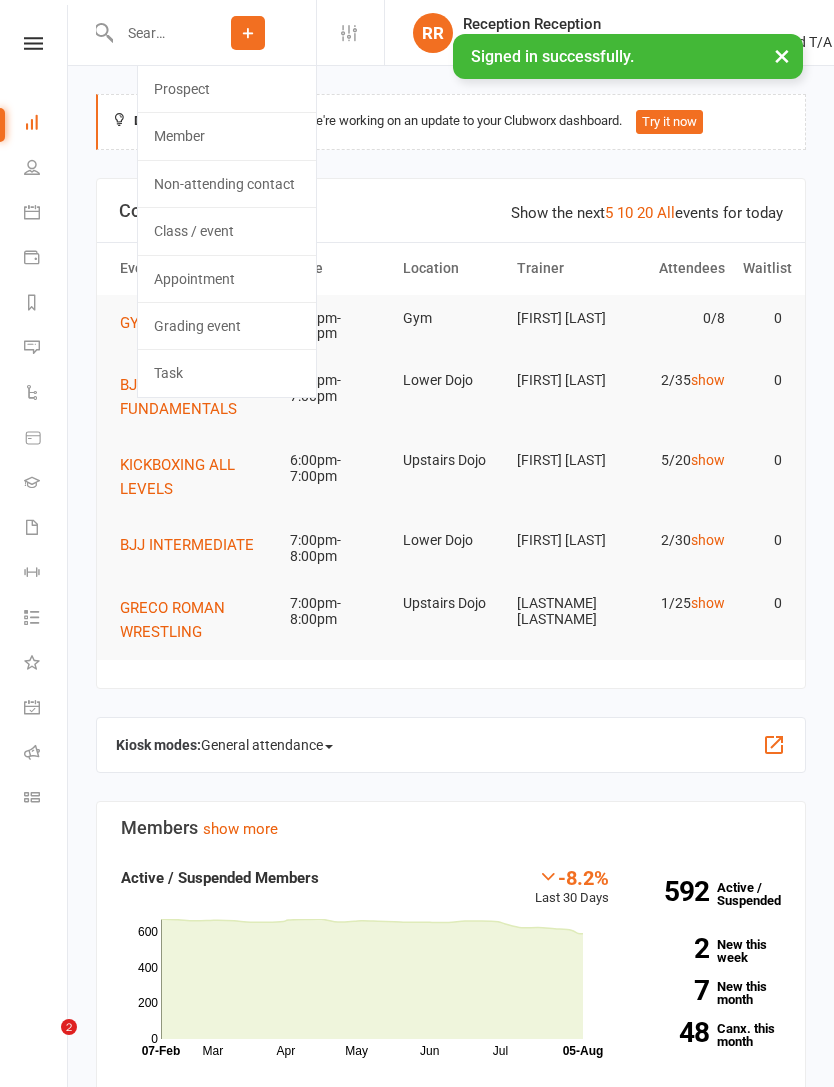 click on "Prospect" 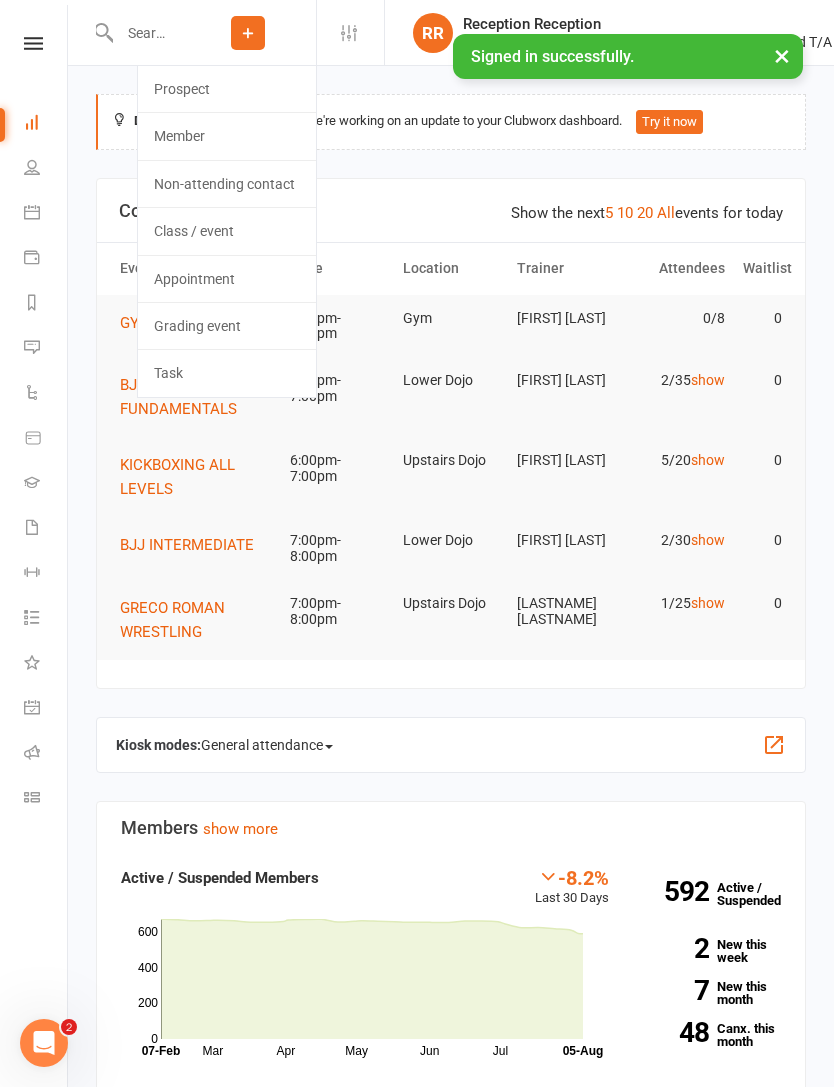 scroll, scrollTop: 0, scrollLeft: 0, axis: both 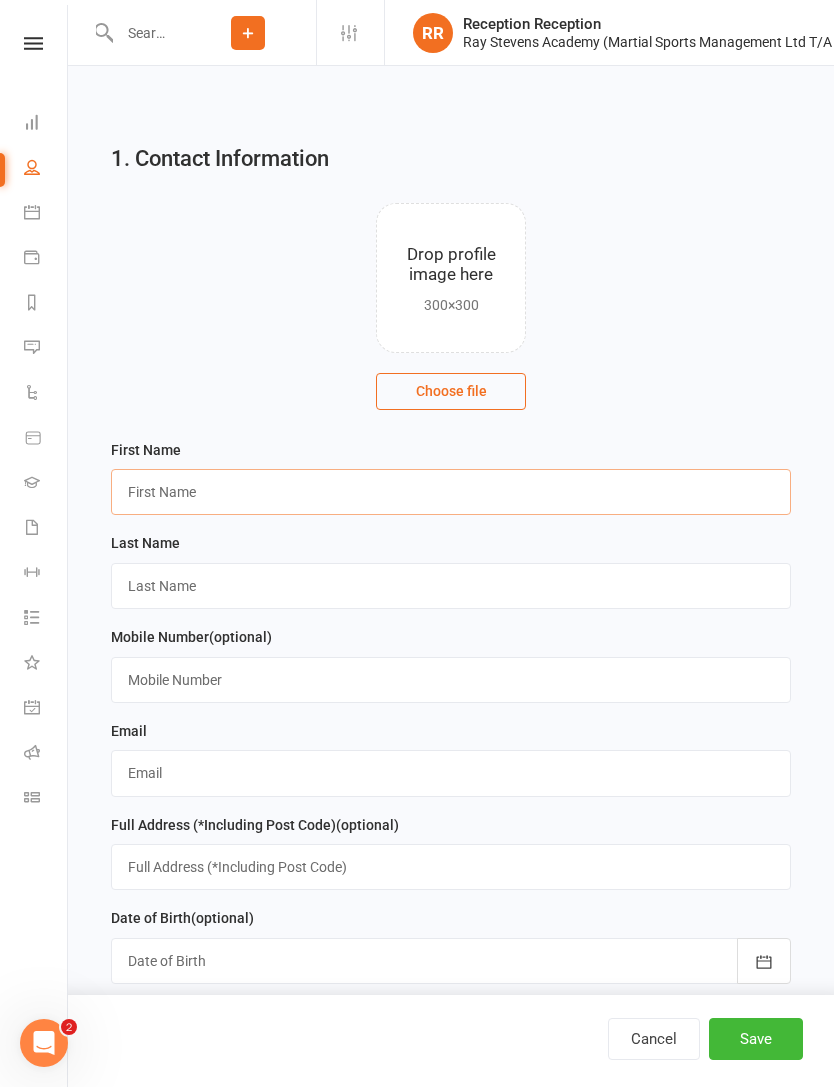 click at bounding box center [451, 492] 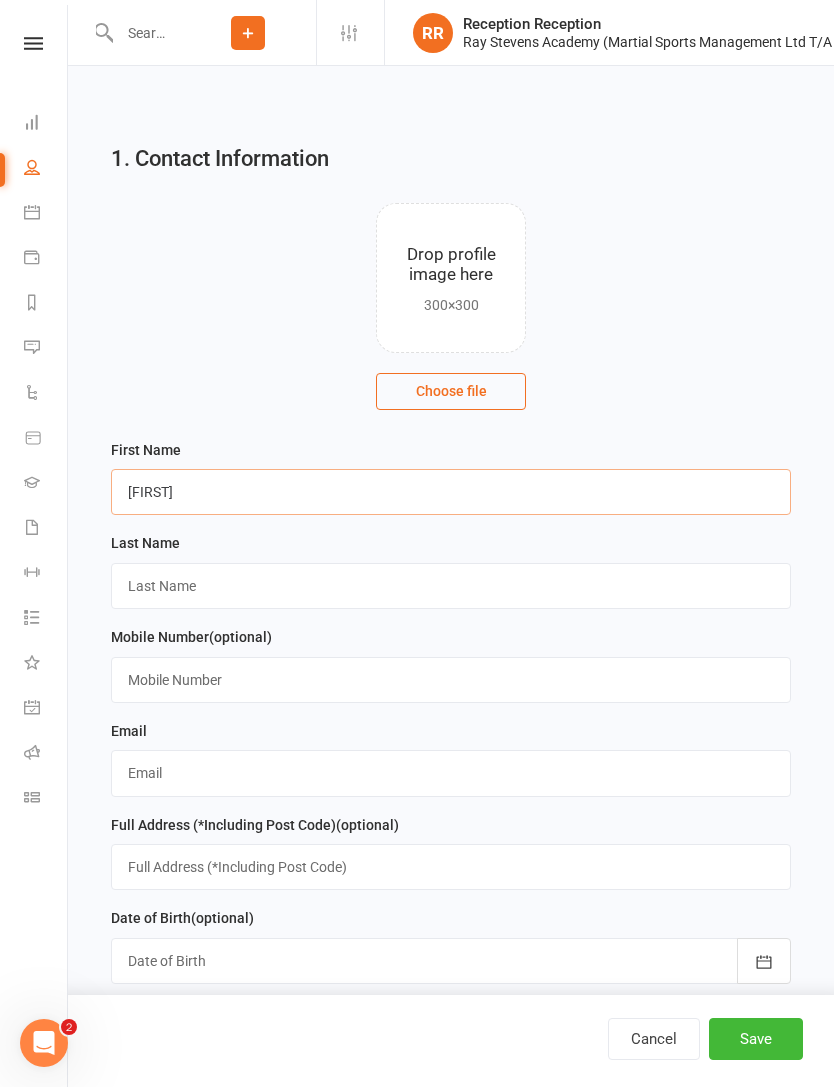type on "Sonnyboy" 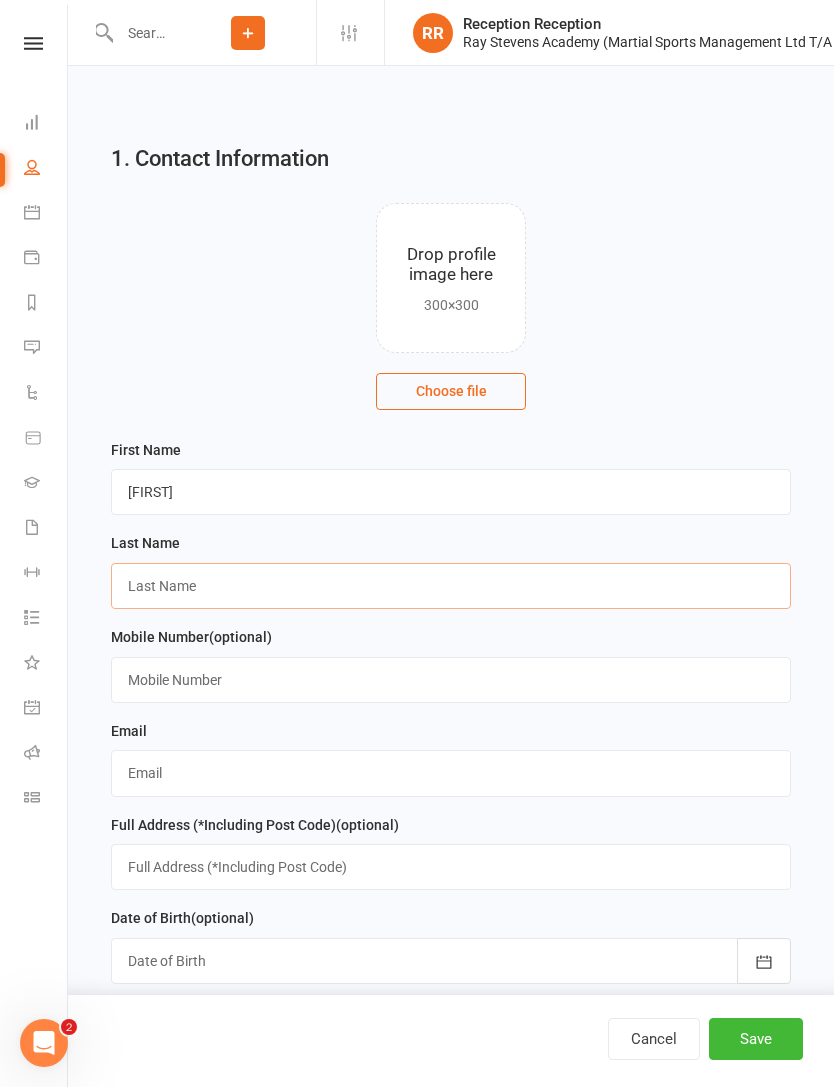 click at bounding box center (451, 586) 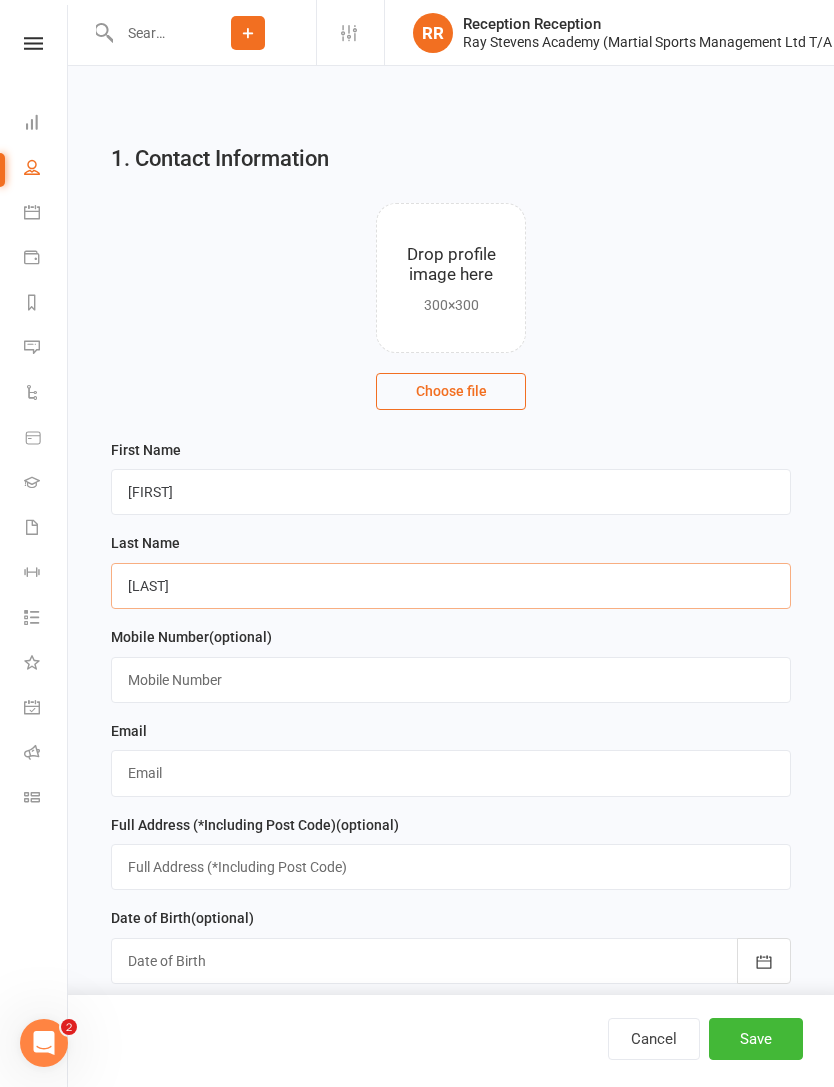 type on "Skelton" 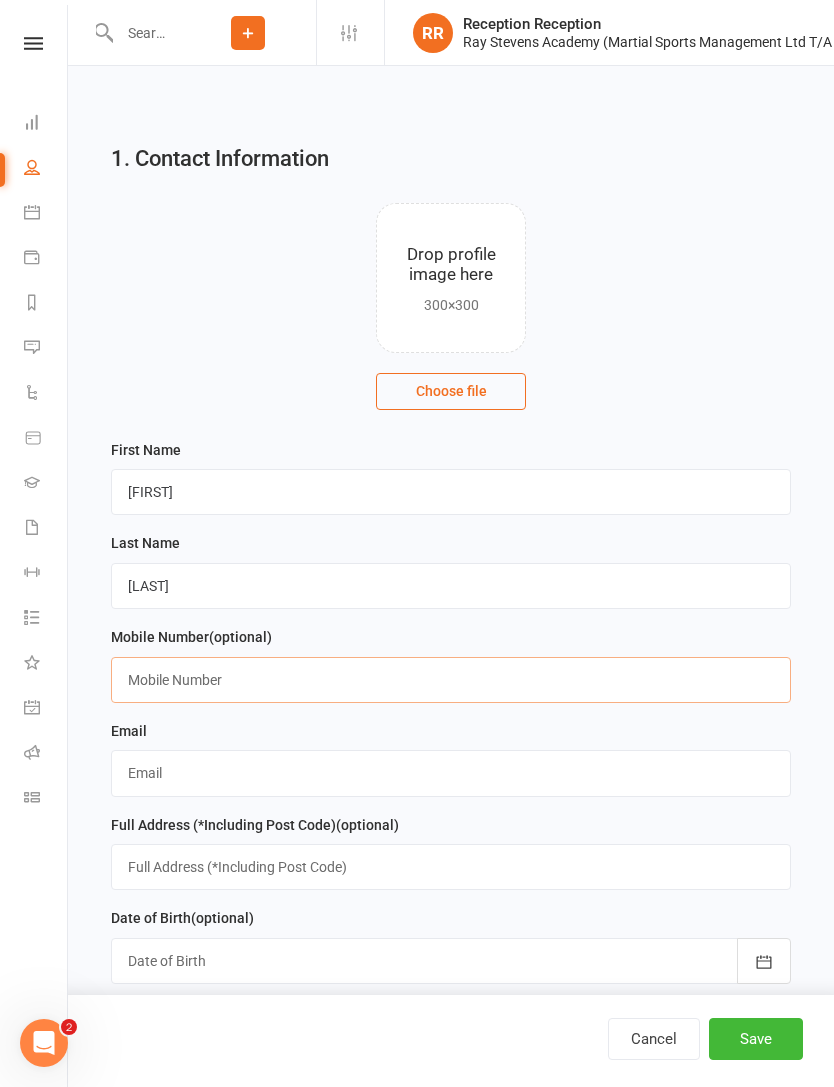 click at bounding box center (451, 680) 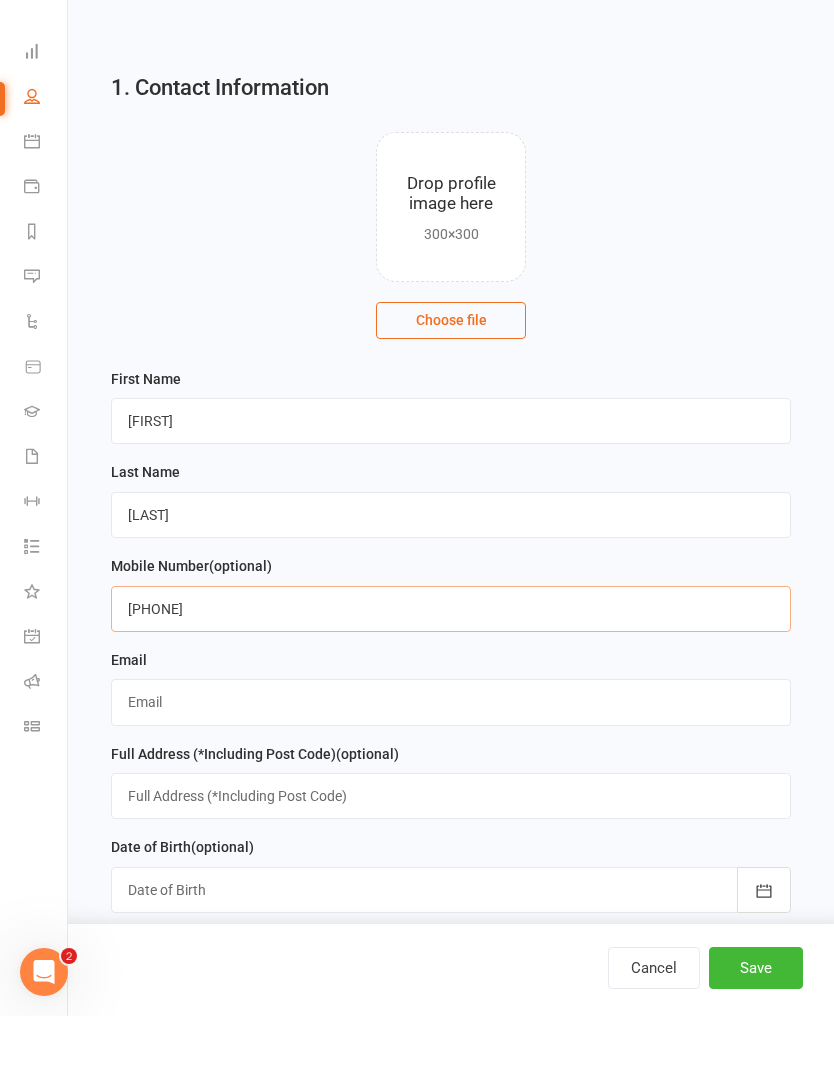 type on "07565775743" 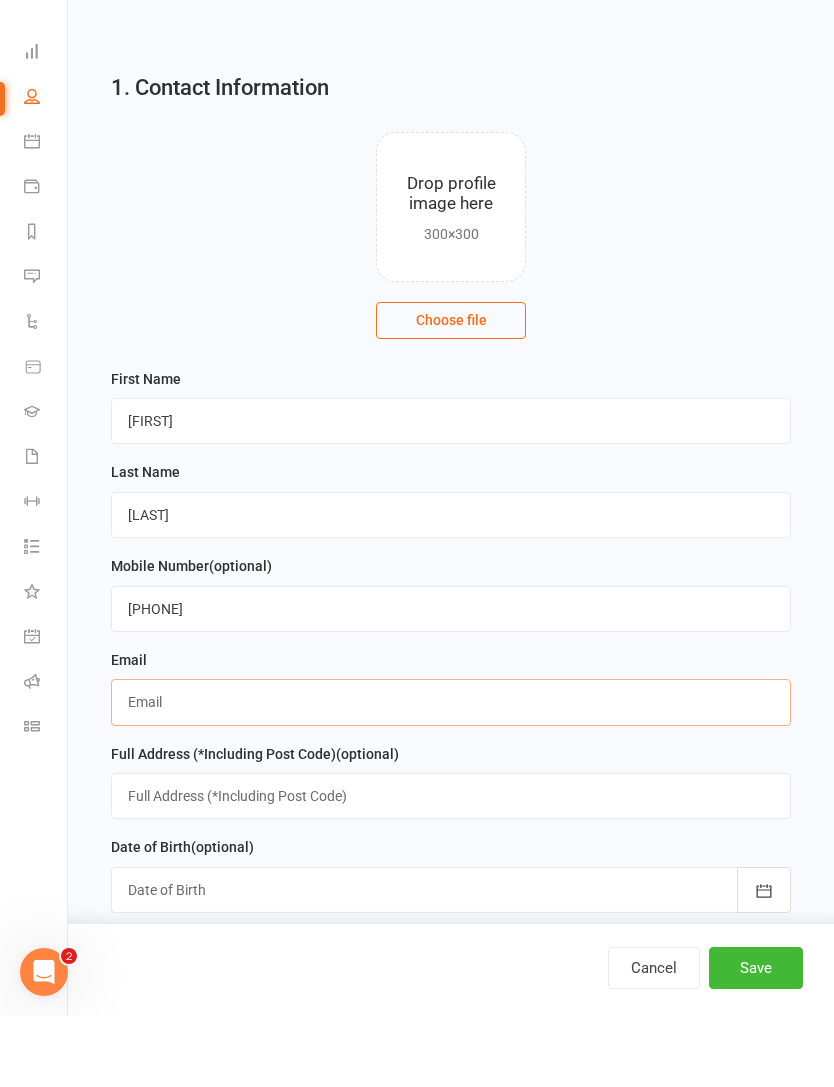 click at bounding box center (451, 773) 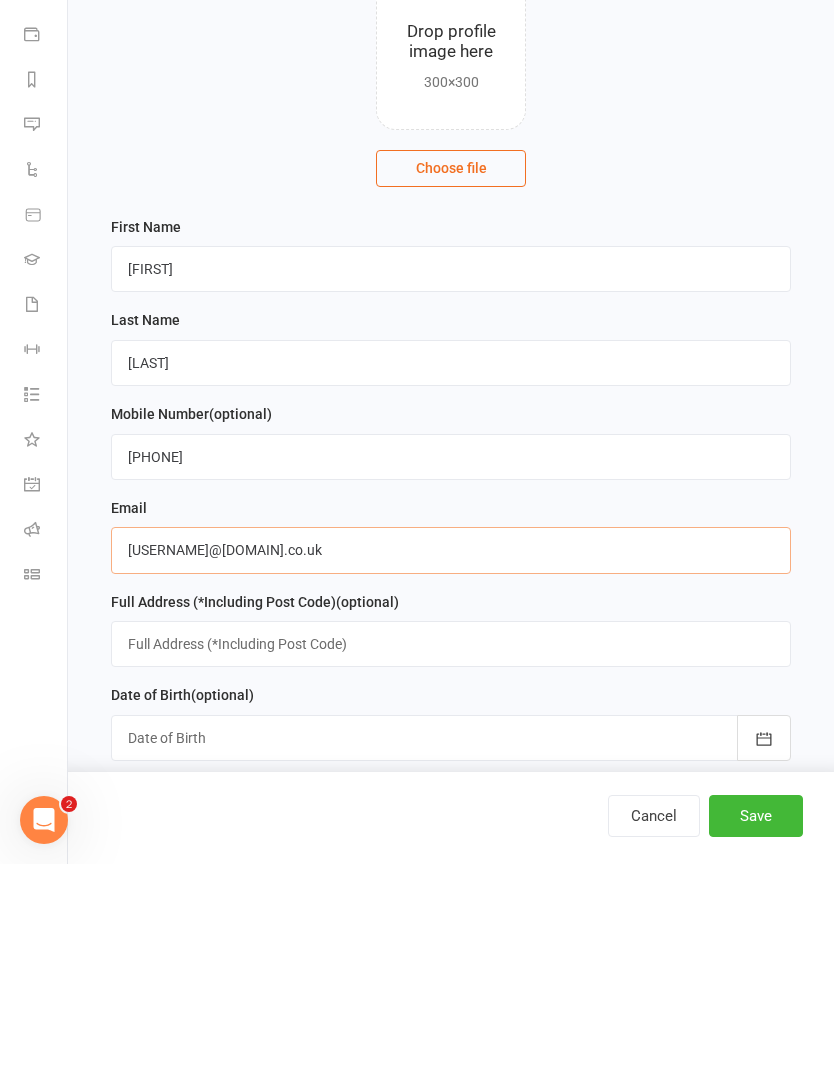 type on "Sonnyboyskelton@hotmail.co.uk" 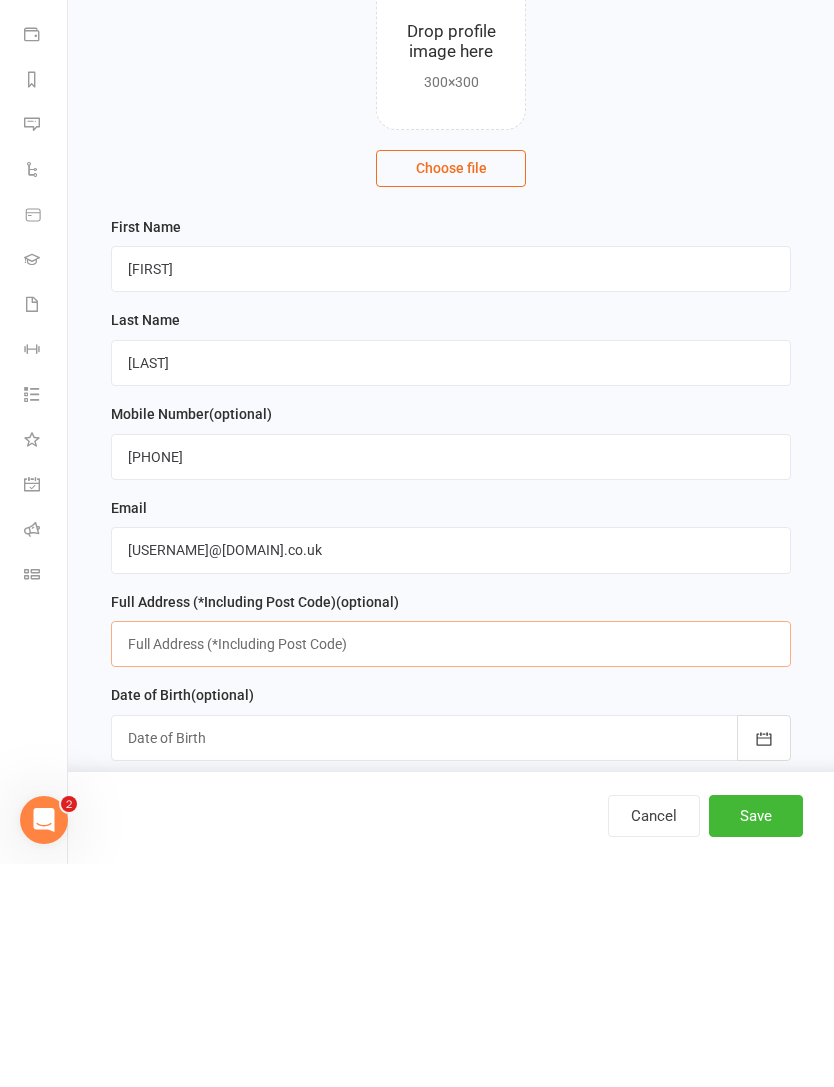 click at bounding box center [451, 867] 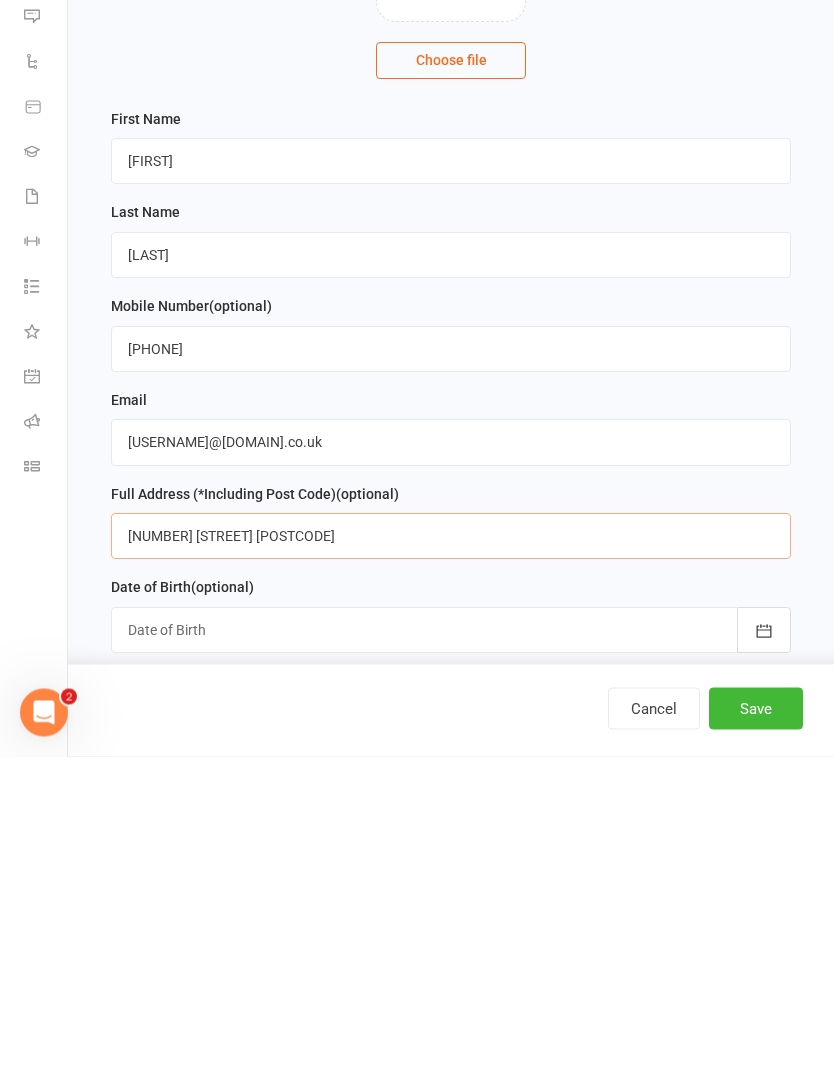 type on "24 browning ave kt48ay" 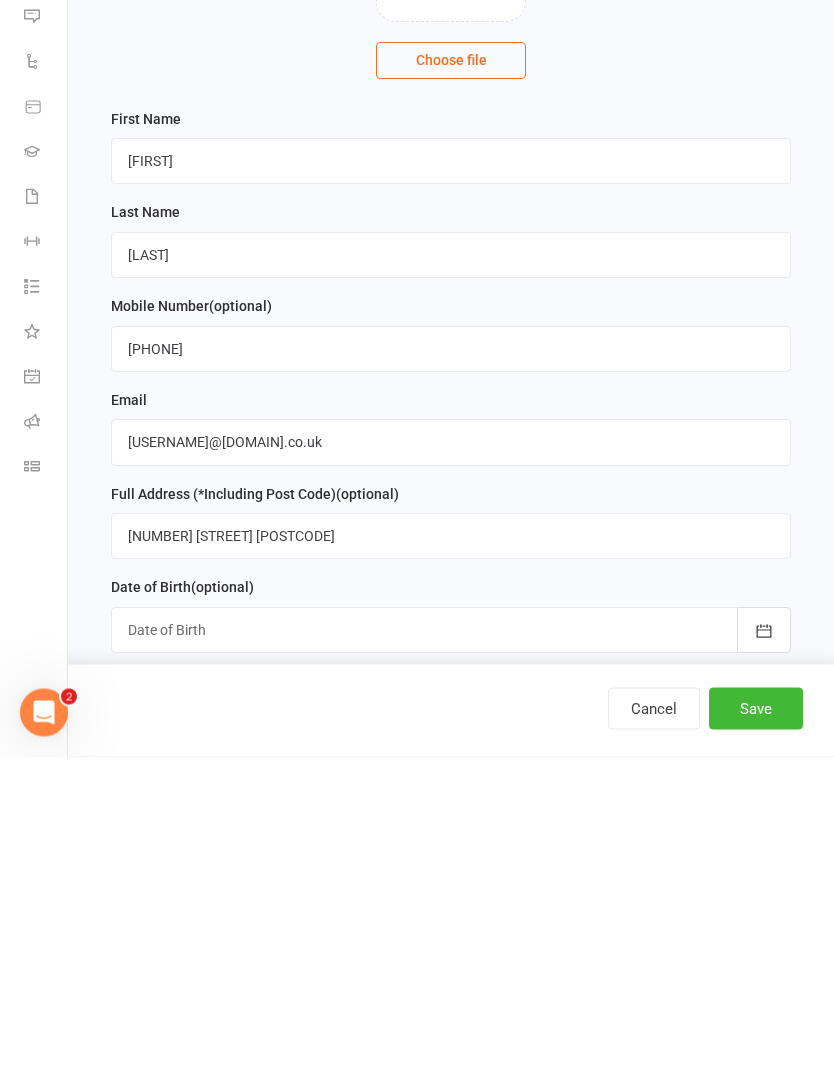click at bounding box center (451, 961) 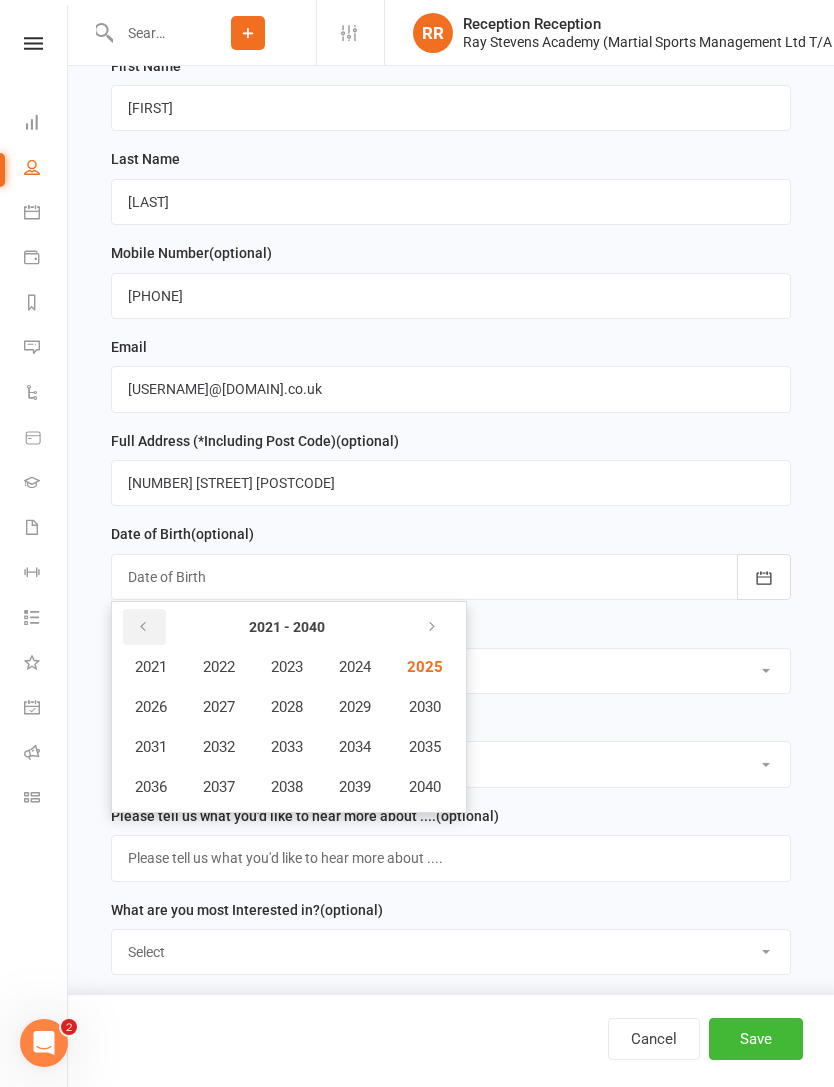 click at bounding box center [144, 627] 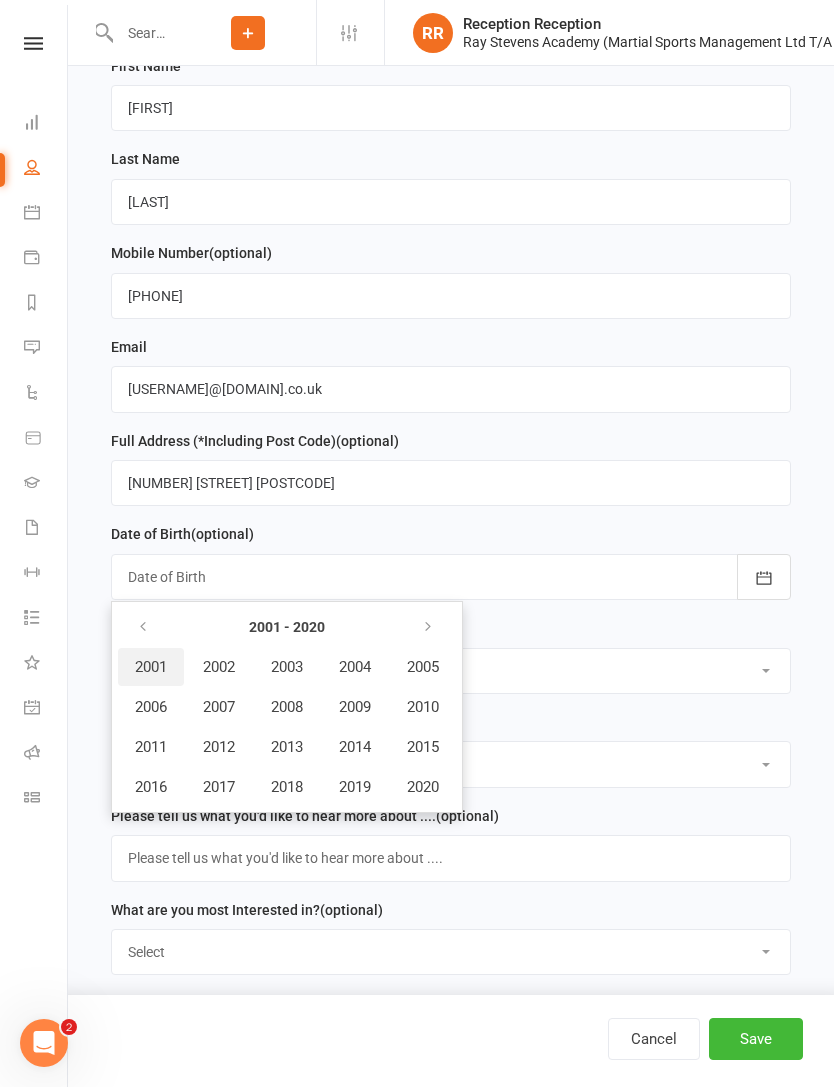 click on "2001" at bounding box center [151, 667] 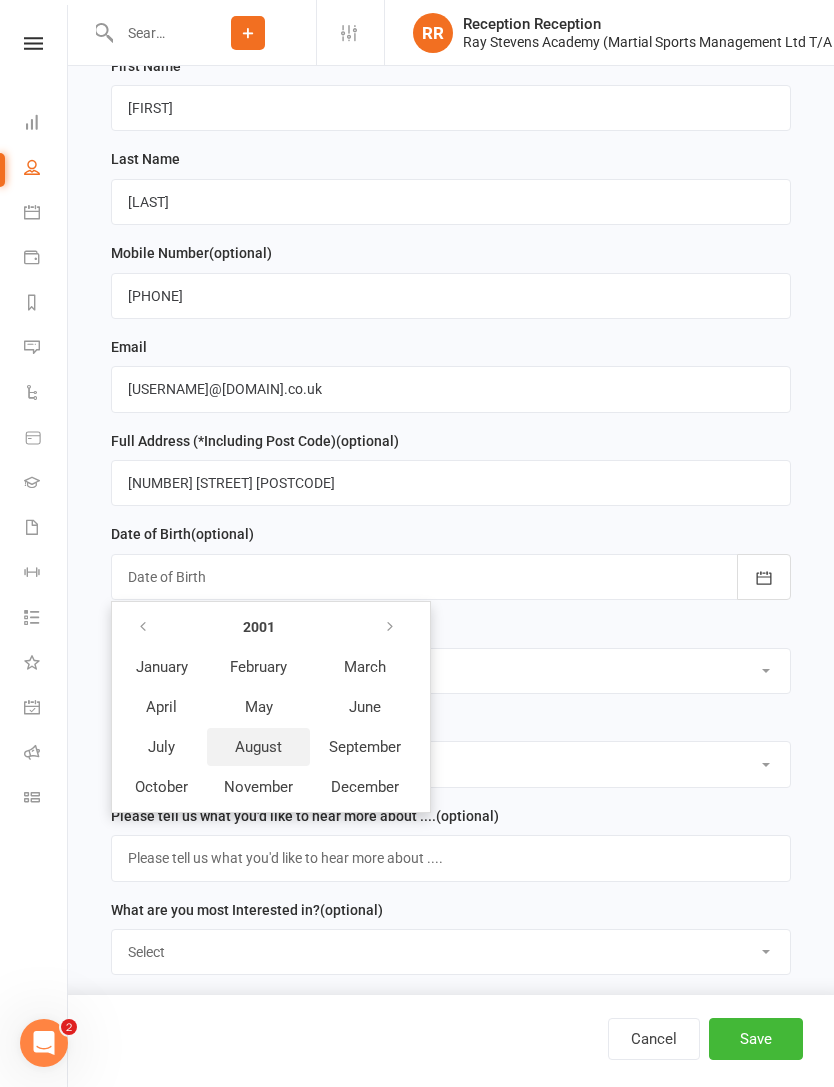 click on "August" at bounding box center (258, 747) 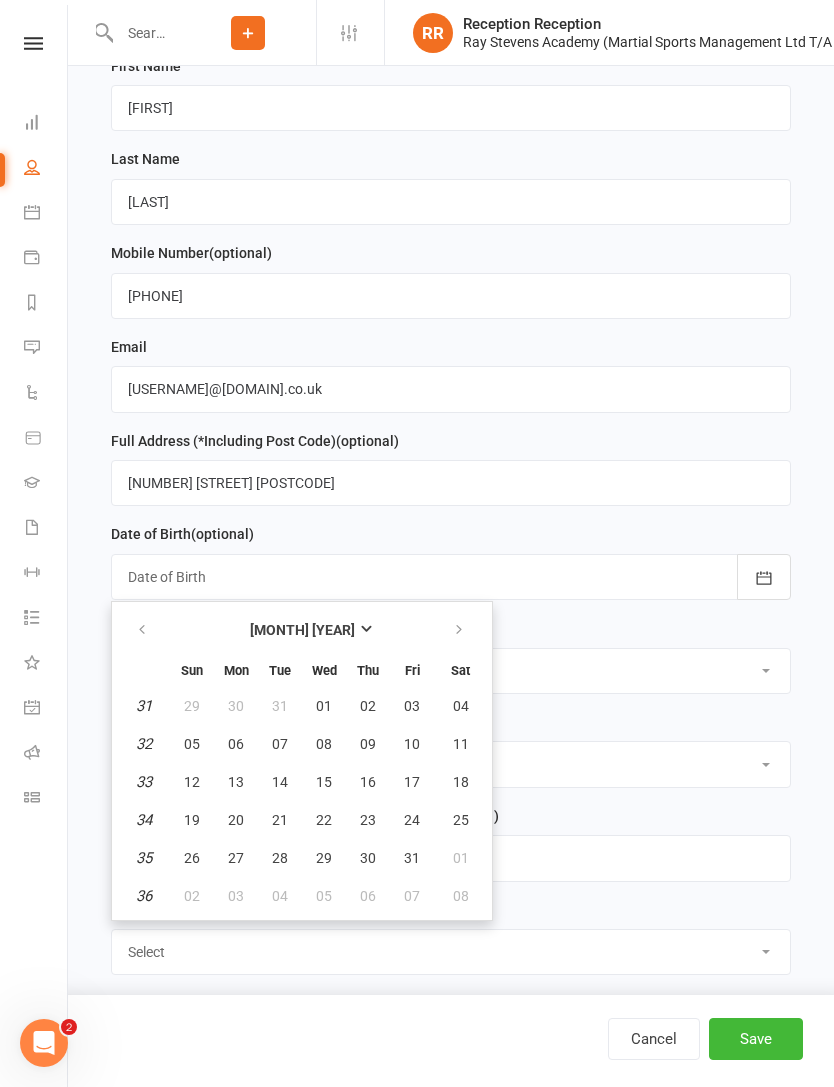 click on "22" at bounding box center (324, 820) 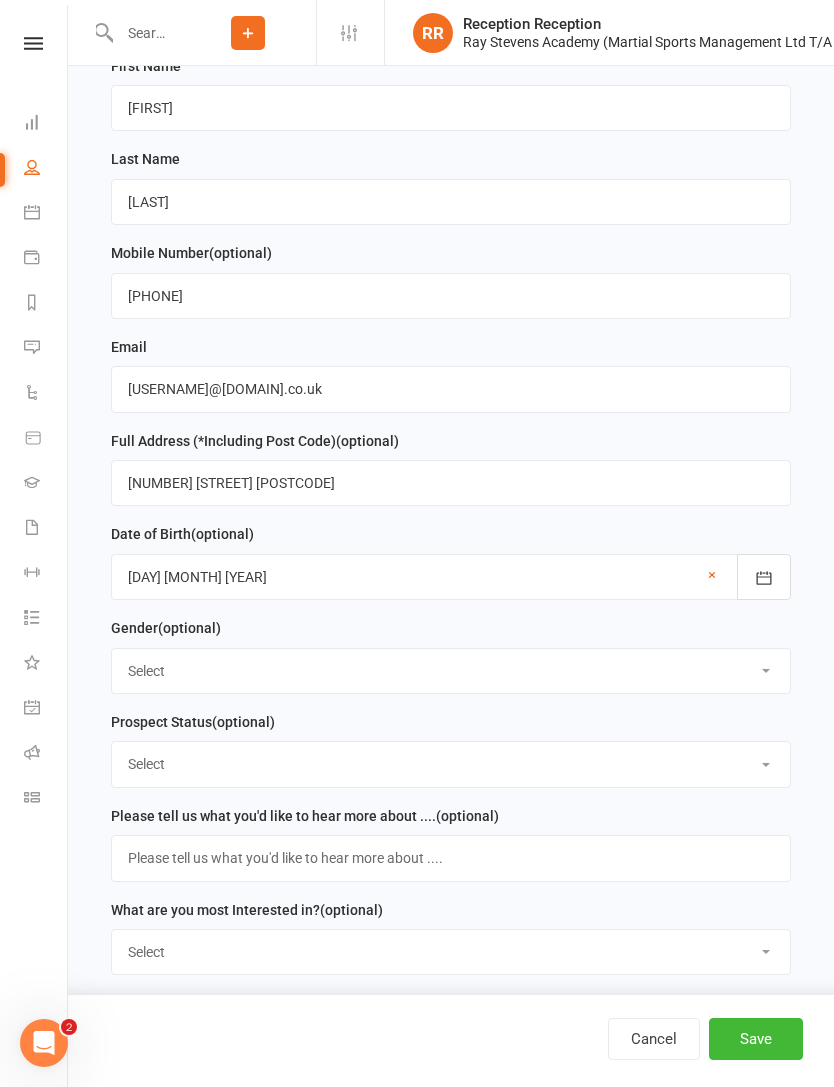 click on "Select Male Female Other Prefer not to Say" at bounding box center (451, 671) 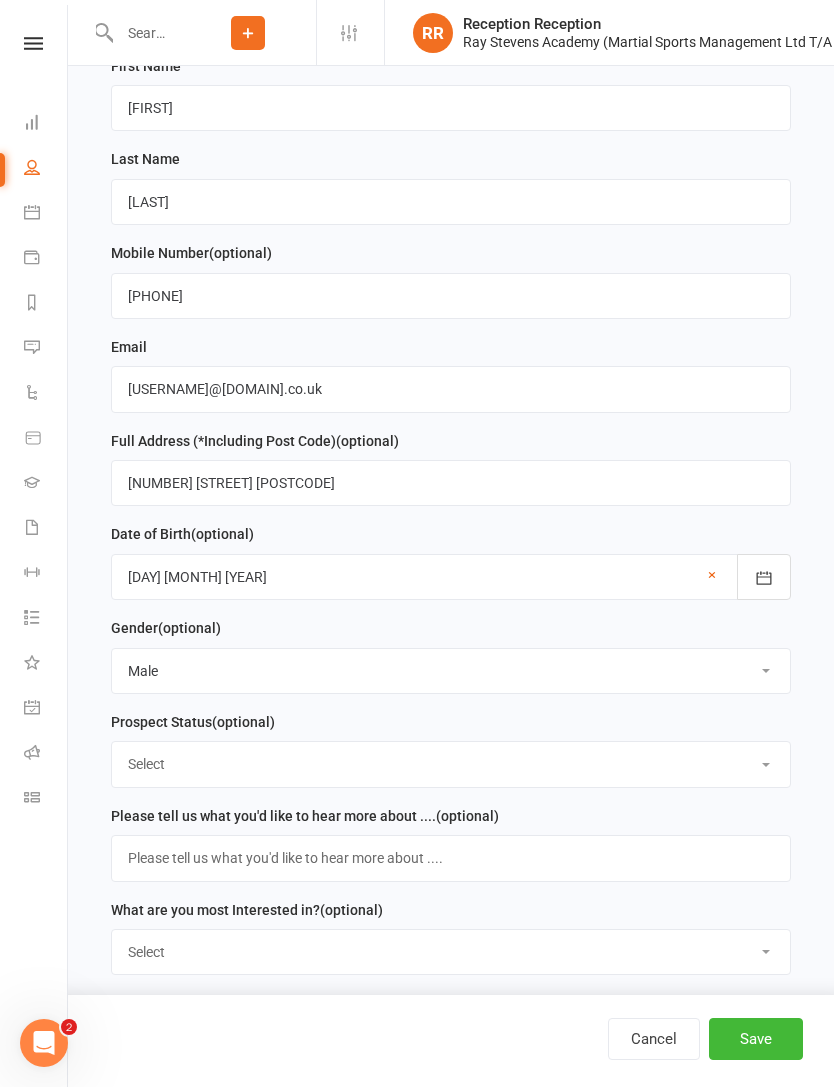 click on "Select Registered Details Free Trial Booked Free Trial Attended Feedback Received : Not Ready Yet Feedback Received : Almost Ready for membership Feedback Received : Almost Ready will PAYG Not interested Interested in hearing about ABC course JUDO Interested in hearing about ABC course BJJ" at bounding box center [451, 764] 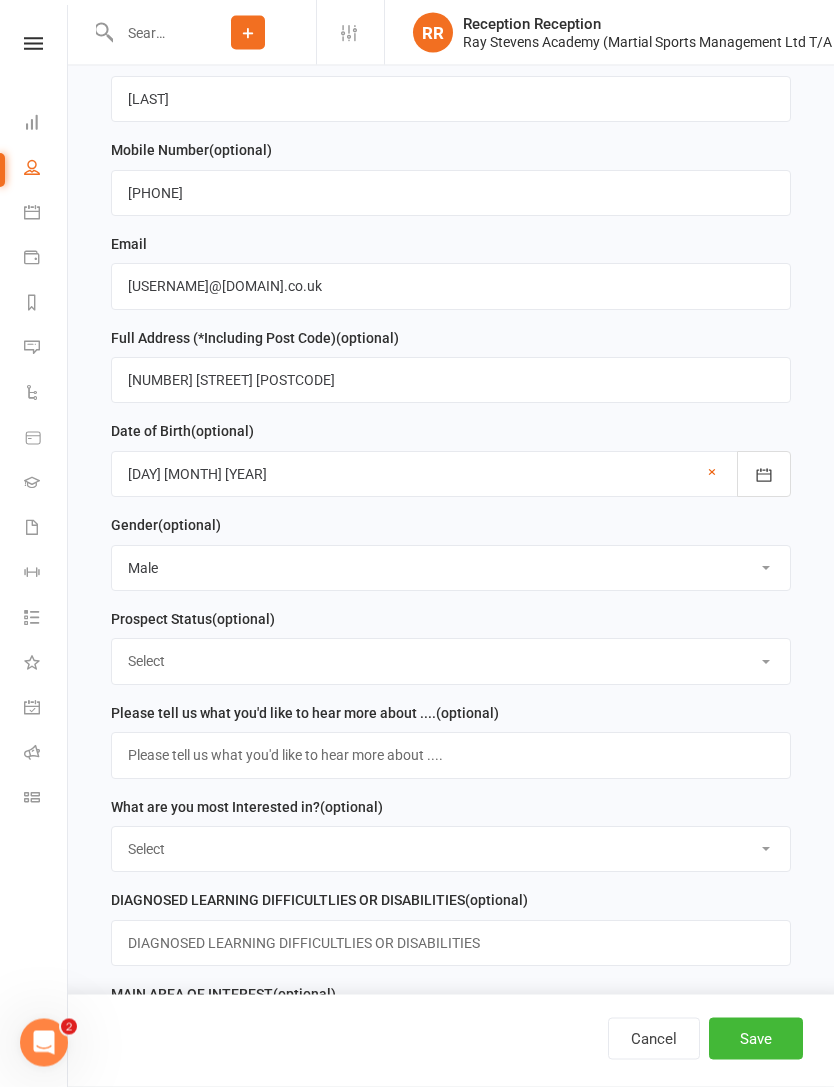 scroll, scrollTop: 487, scrollLeft: 0, axis: vertical 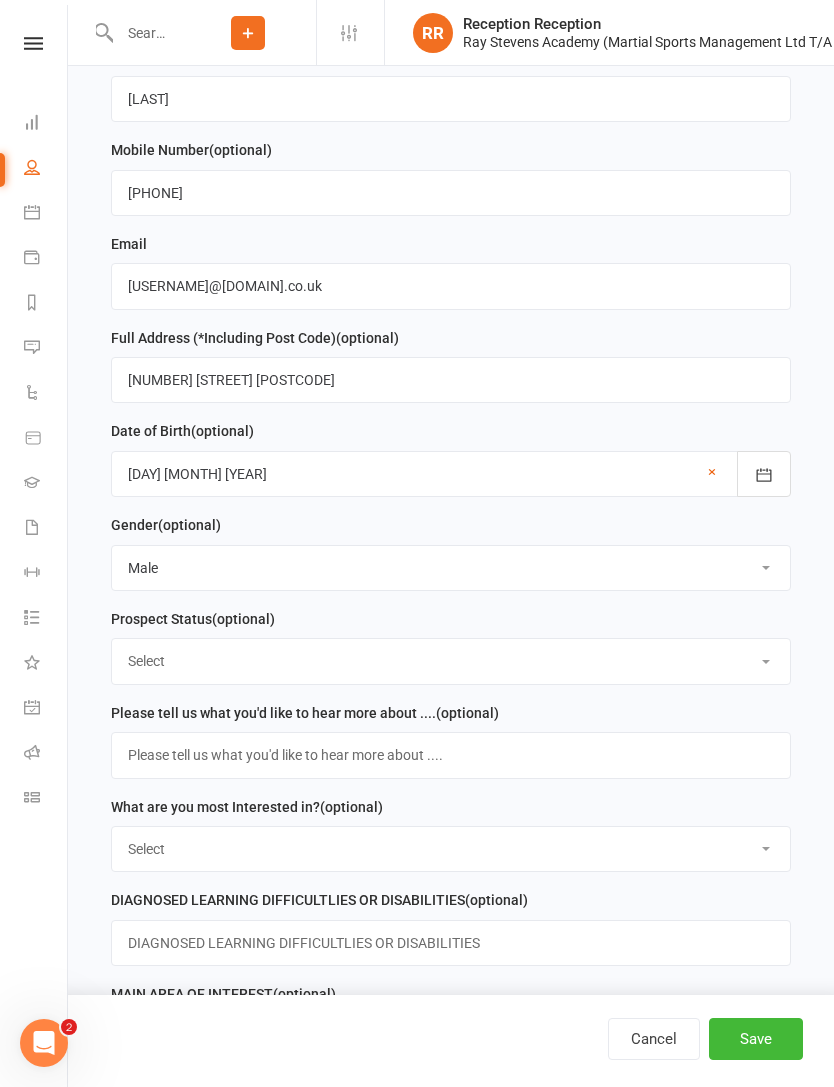 click on "Select Registered Details Free Trial Booked Free Trial Attended Feedback Received : Not Ready Yet Feedback Received : Almost Ready for membership Feedback Received : Almost Ready will PAYG Not interested Interested in hearing about ABC course JUDO Interested in hearing about ABC course BJJ" at bounding box center (451, 661) 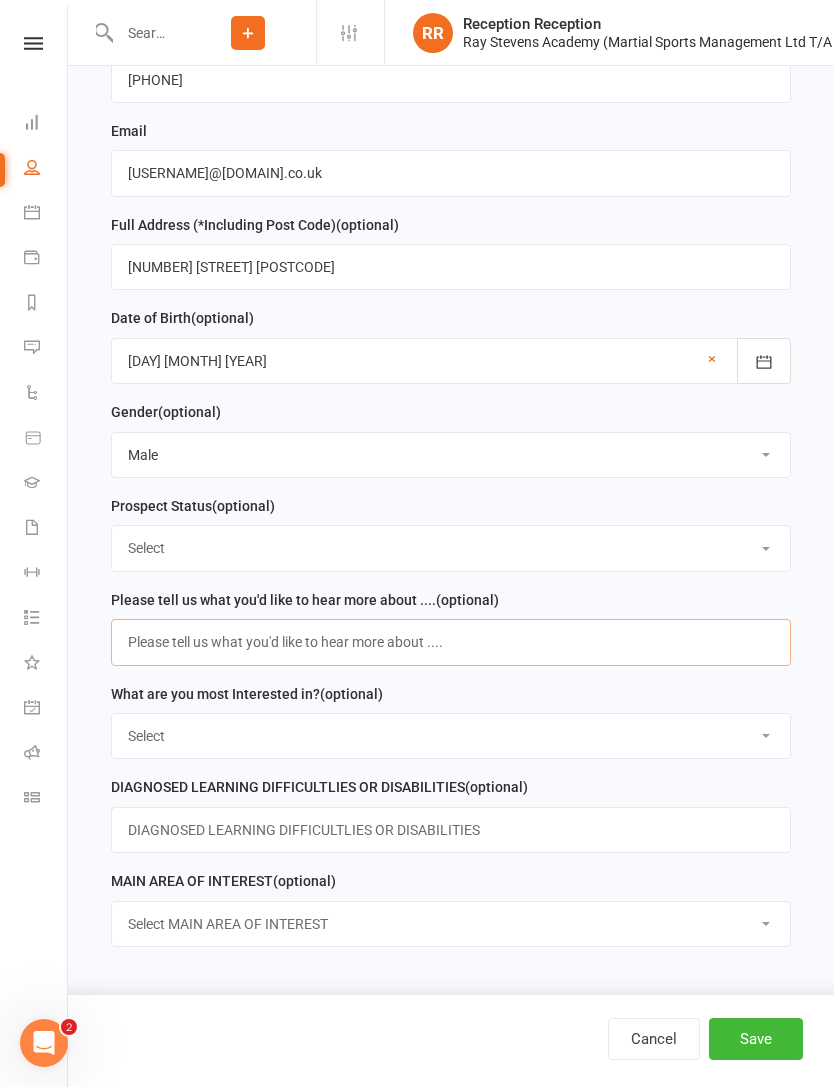 click at bounding box center (451, 642) 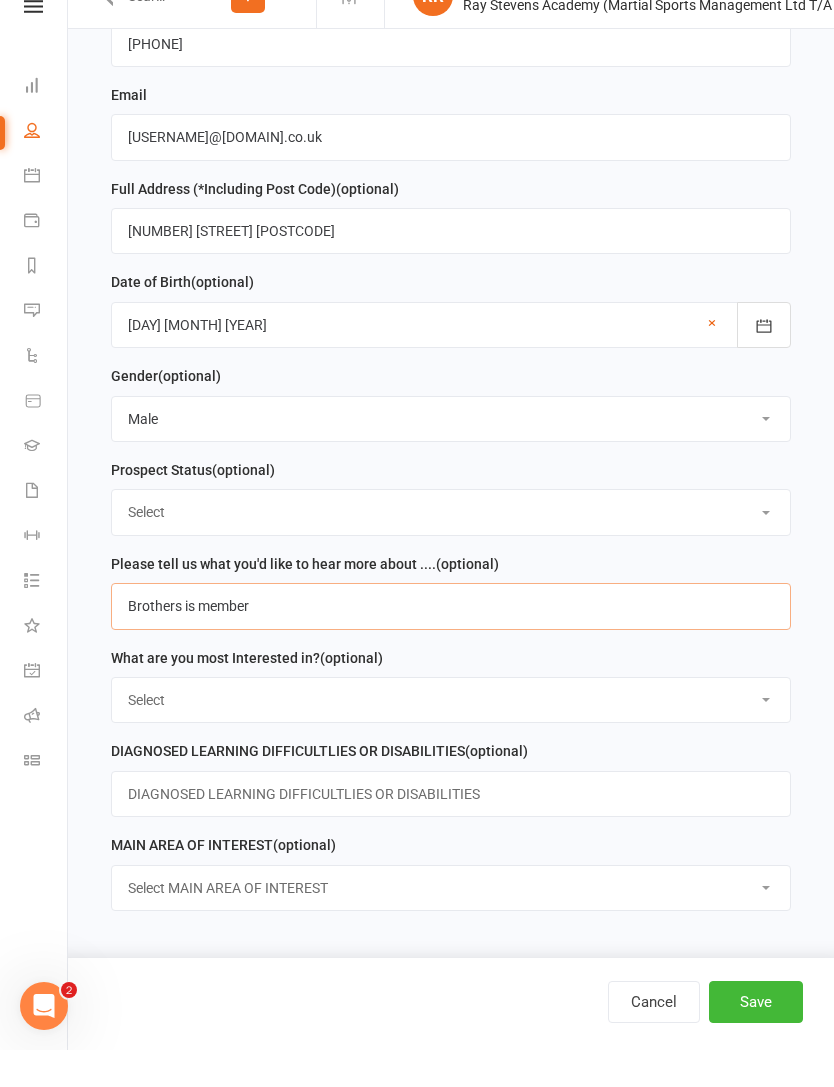 type on "Brothers is member" 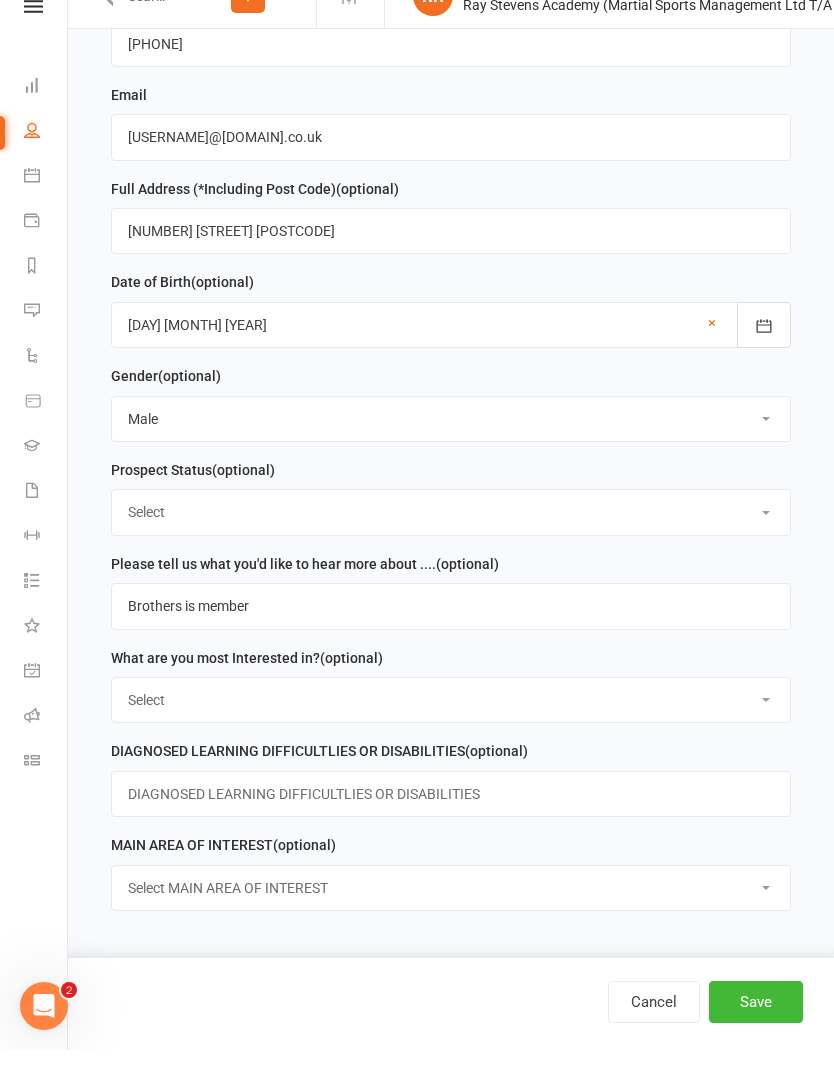 click on "Select Judo BJJ No Gi Submission Wrestling Kickboxing Gym Personal Training 121 Sessions ABC Beginner Course BJJ ABC Beginner Course JUDO" at bounding box center [451, 737] 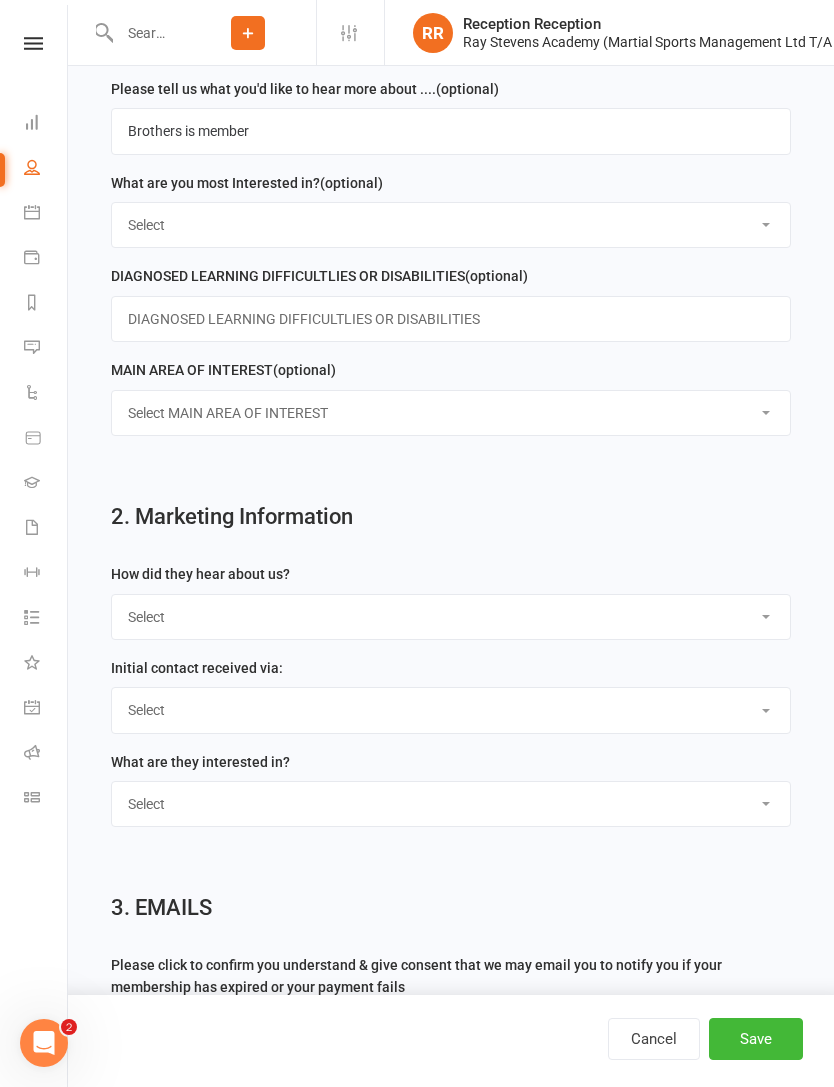 scroll, scrollTop: 1143, scrollLeft: 0, axis: vertical 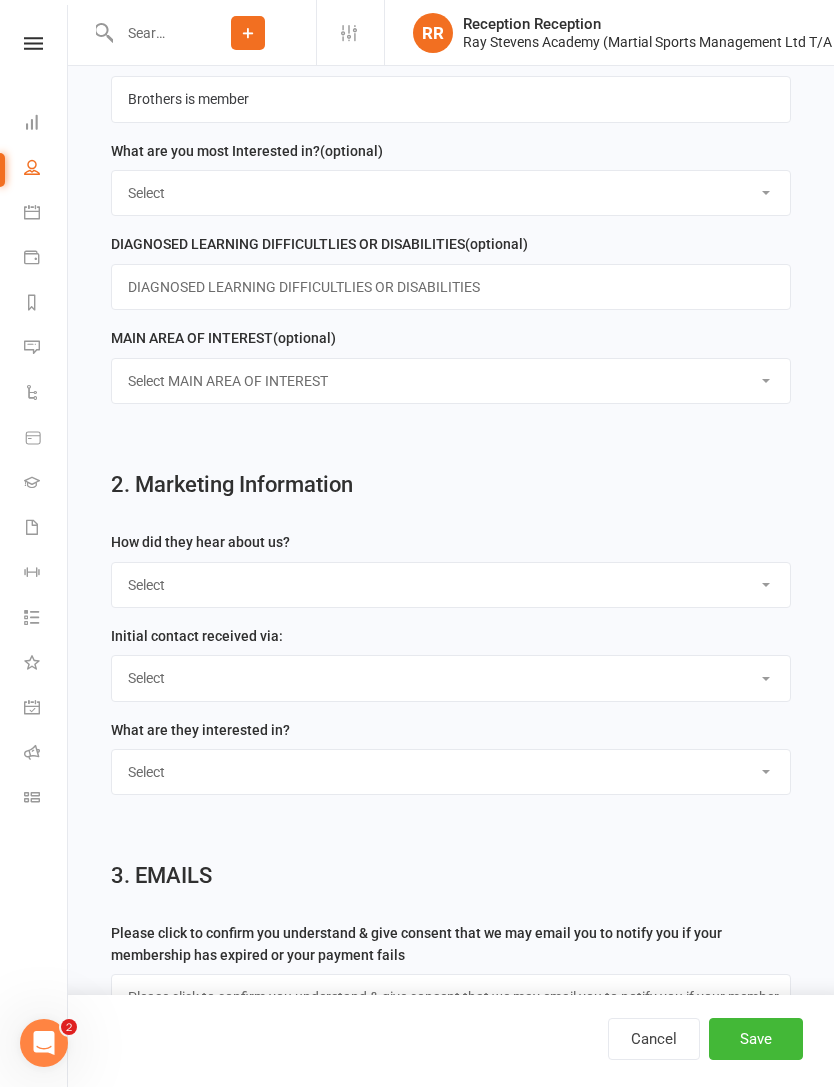 click on "Select Google Through A Friend Poster Magazine Walk by Letter Box Drop Facebook Website Instagram" at bounding box center (451, 585) 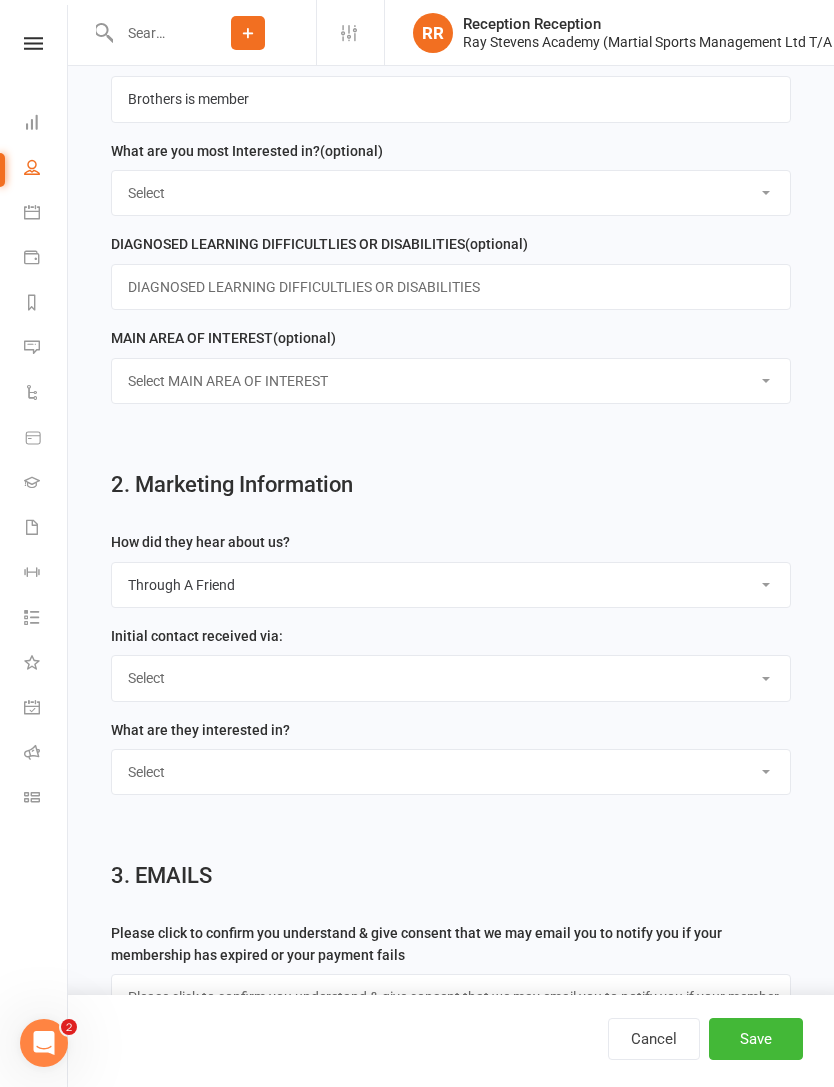 click on "Select Phone Email Walk In Social Media Message Other" at bounding box center [451, 678] 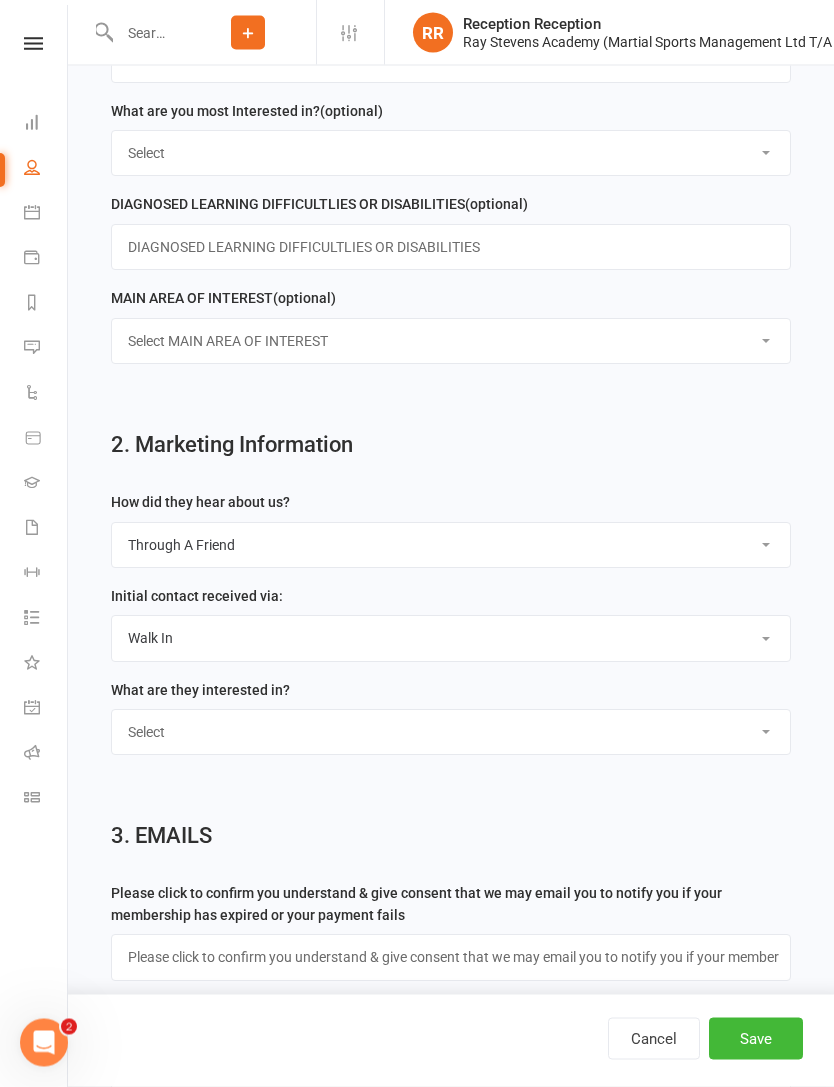 scroll, scrollTop: 1197, scrollLeft: 0, axis: vertical 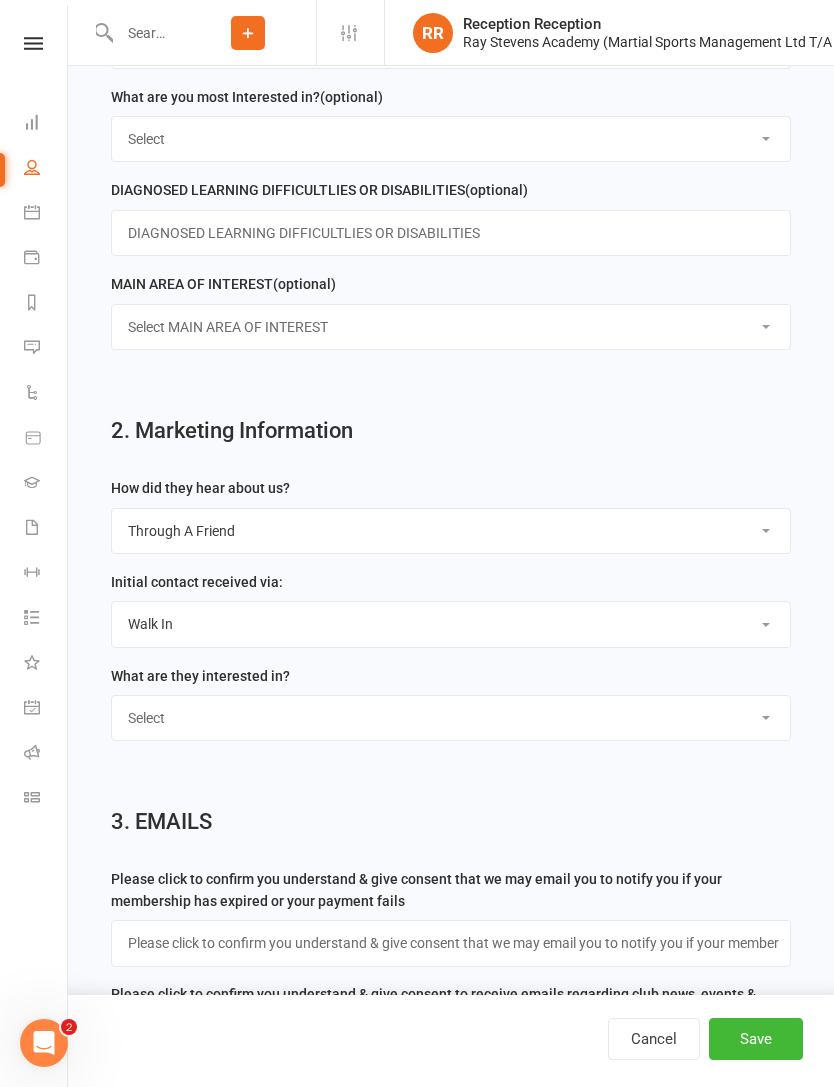 click on "Select BJJ JUDO KICKBOXING WRESTLING / NO_GI 121 TRAINING ( MARTIAL ARTS) GYM / PERSONAL TRAINING YOGA OTHER" at bounding box center [451, 718] 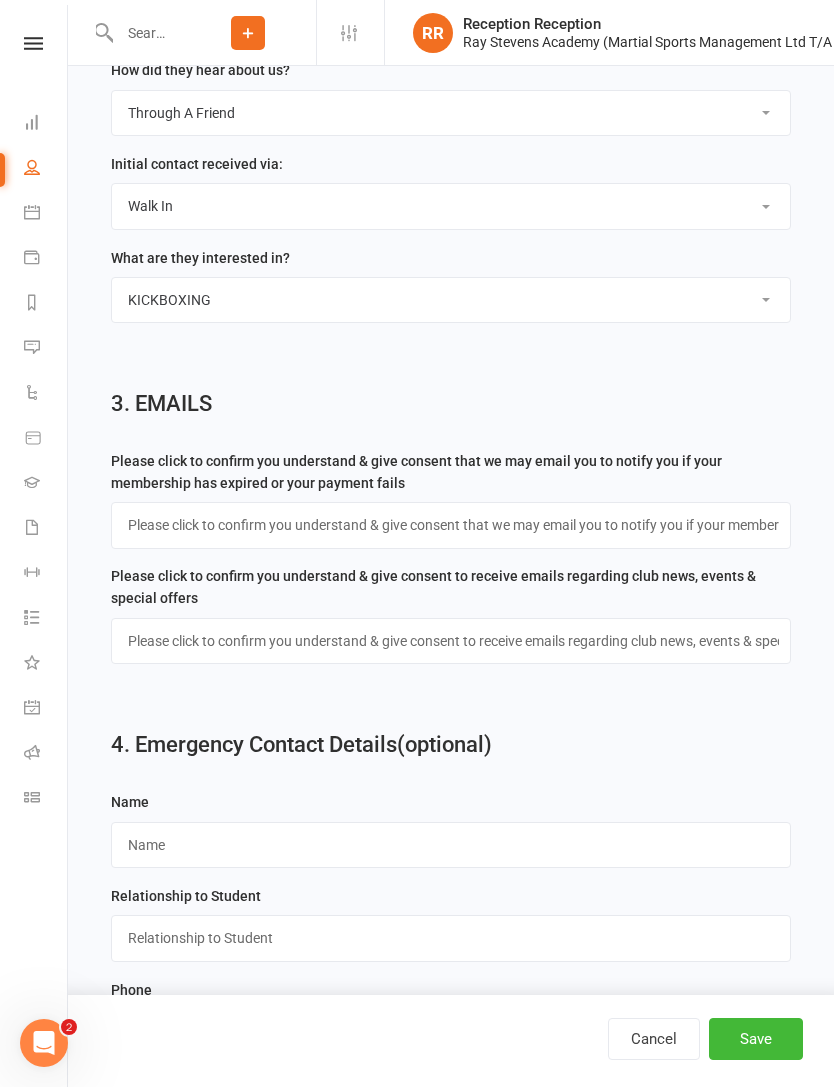 scroll, scrollTop: 1620, scrollLeft: 0, axis: vertical 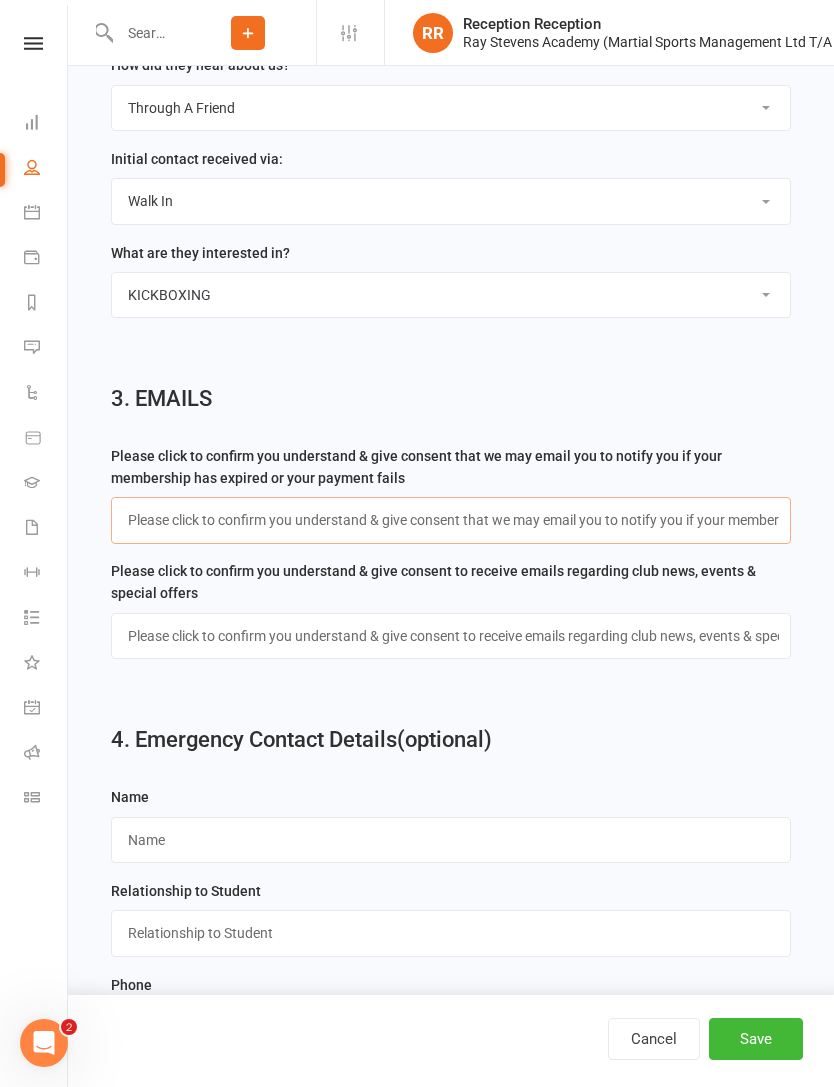 click at bounding box center (451, 520) 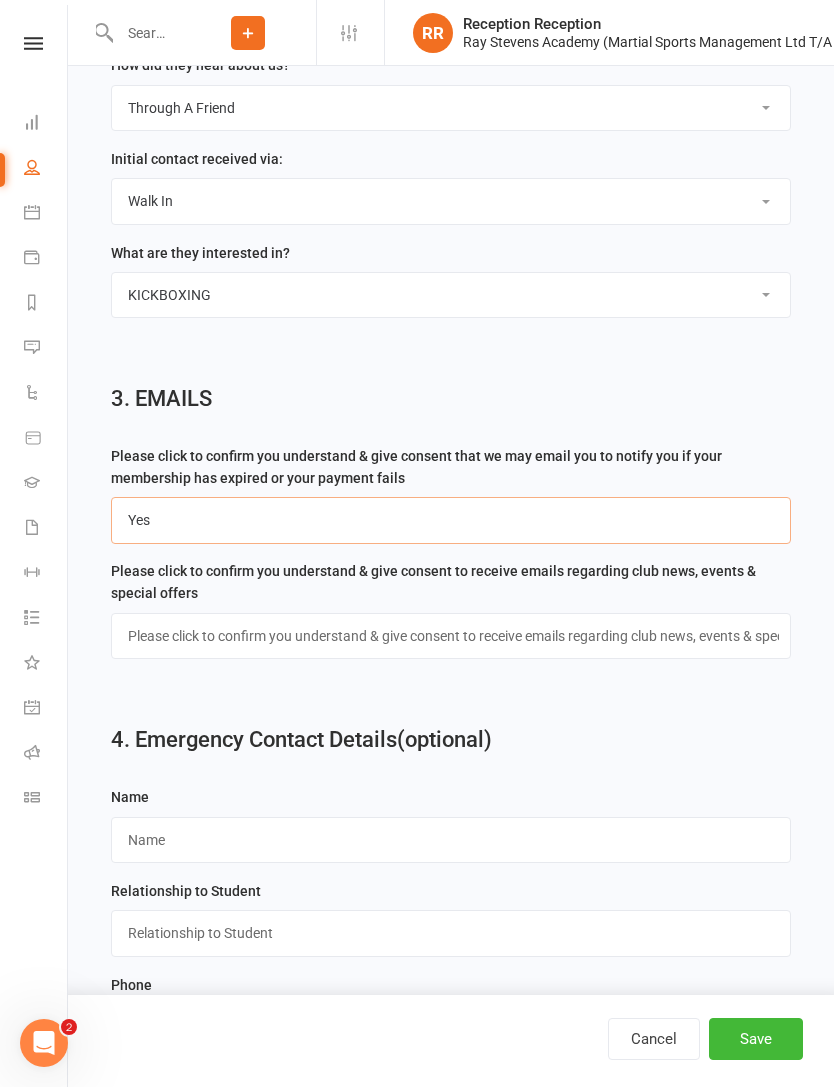 type on "Yes" 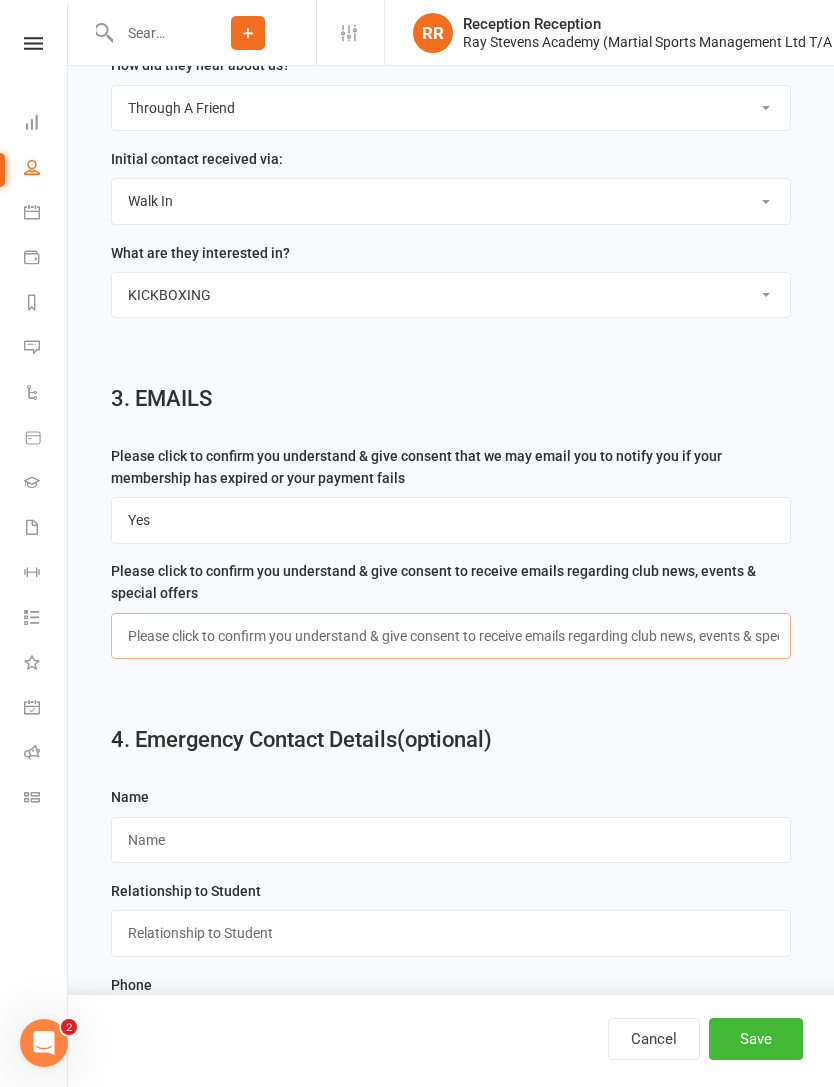 click at bounding box center [451, 636] 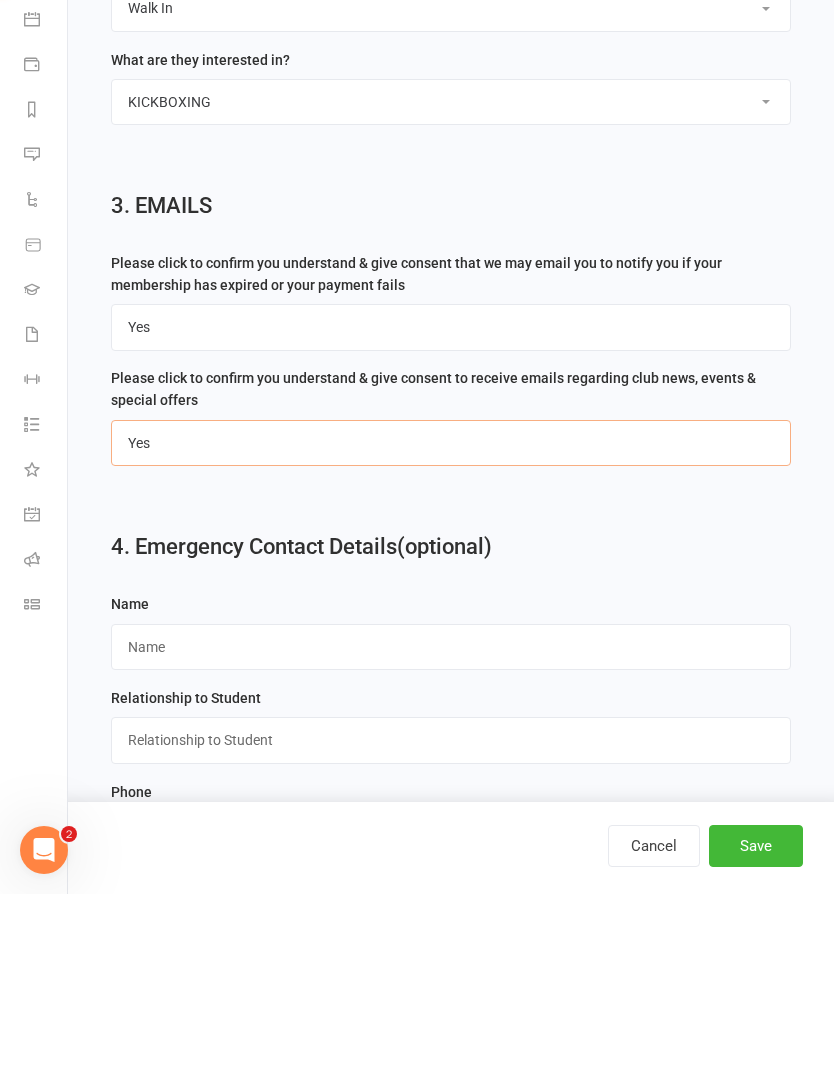 type on "Yes" 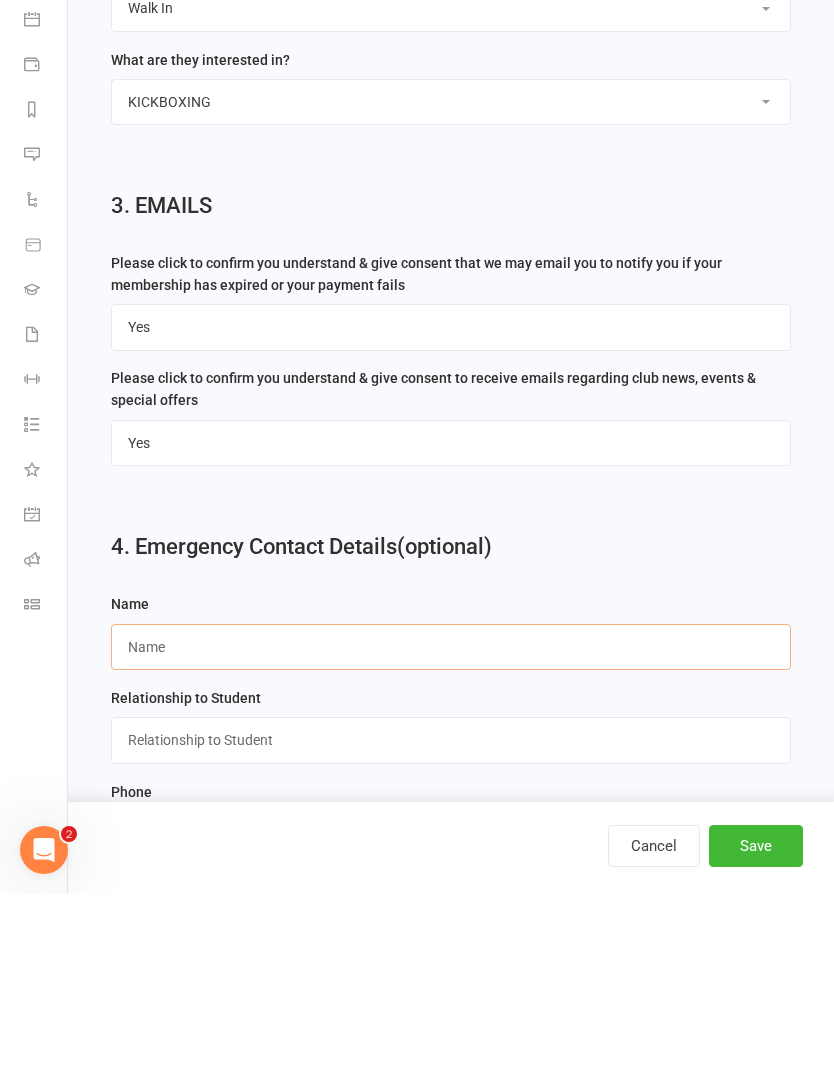 click at bounding box center [451, 840] 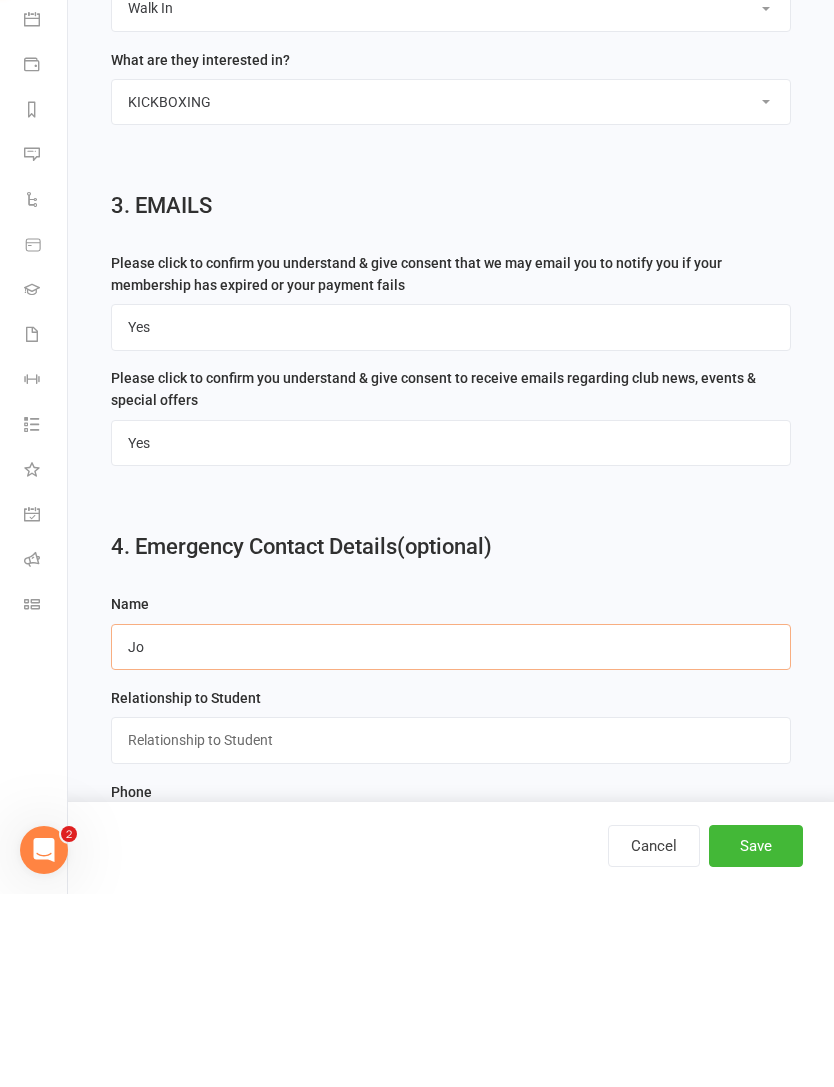 type on "J" 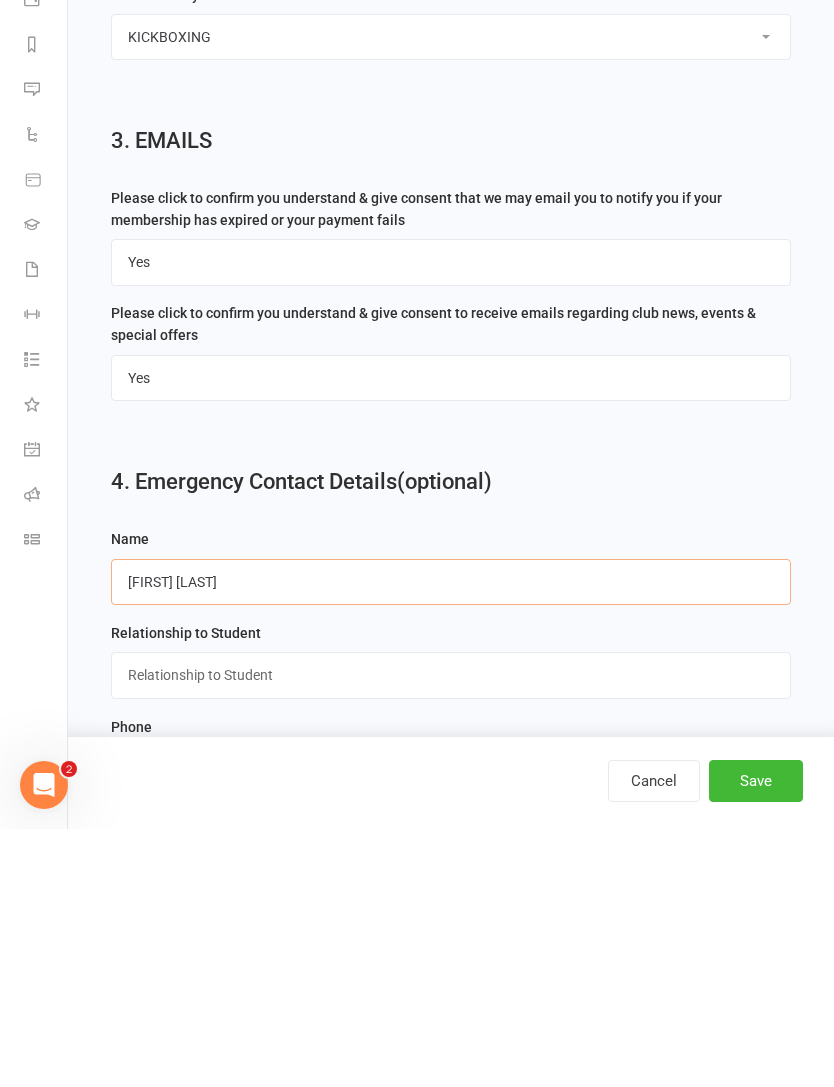 scroll, scrollTop: 1712, scrollLeft: 0, axis: vertical 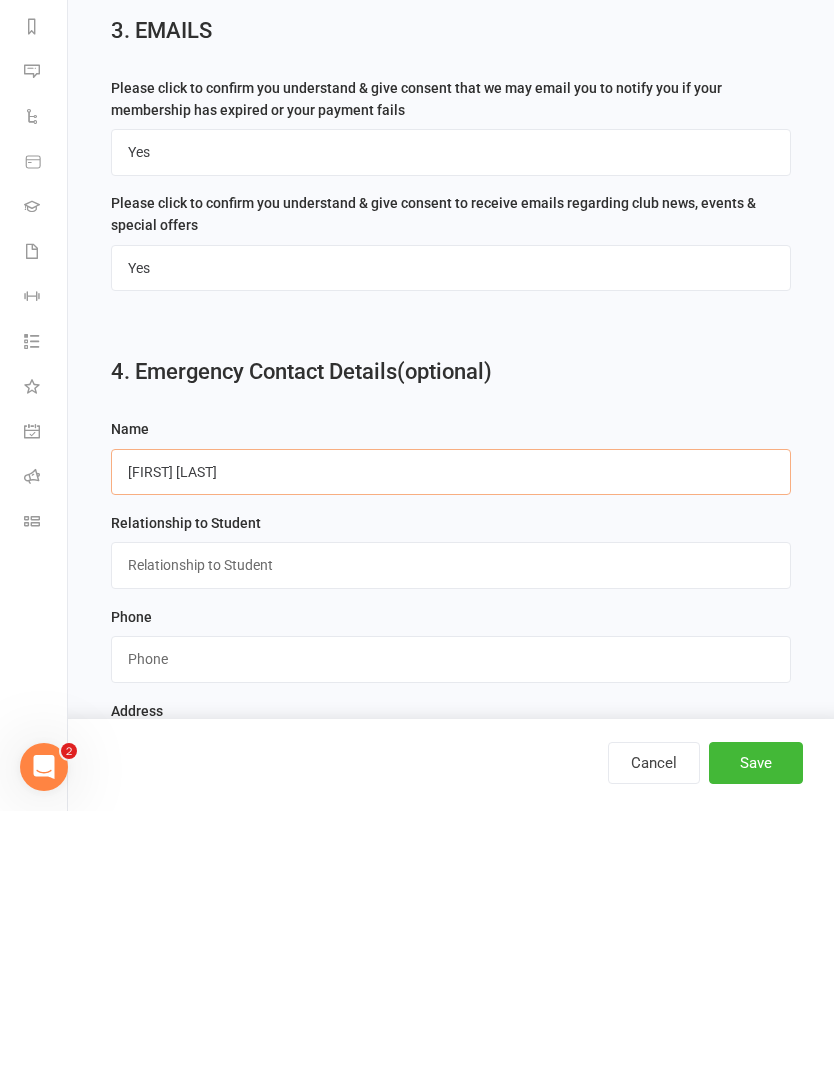 type on "Layla Patel" 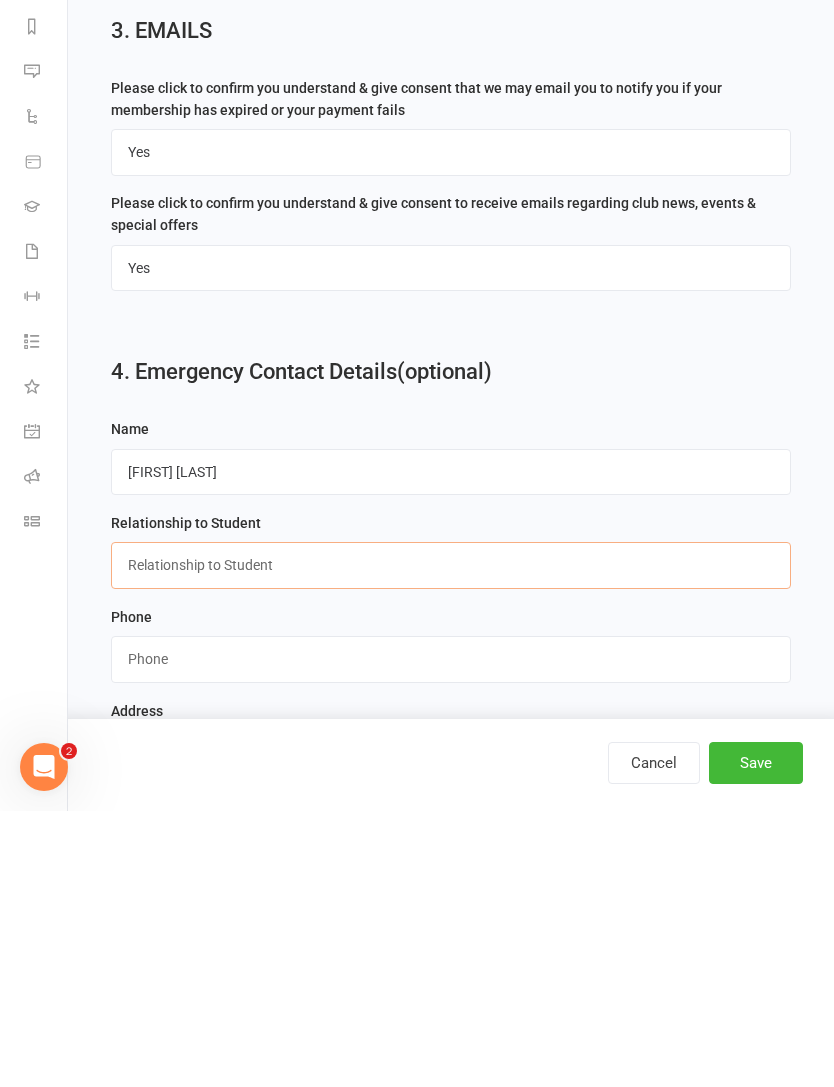 click at bounding box center [451, 841] 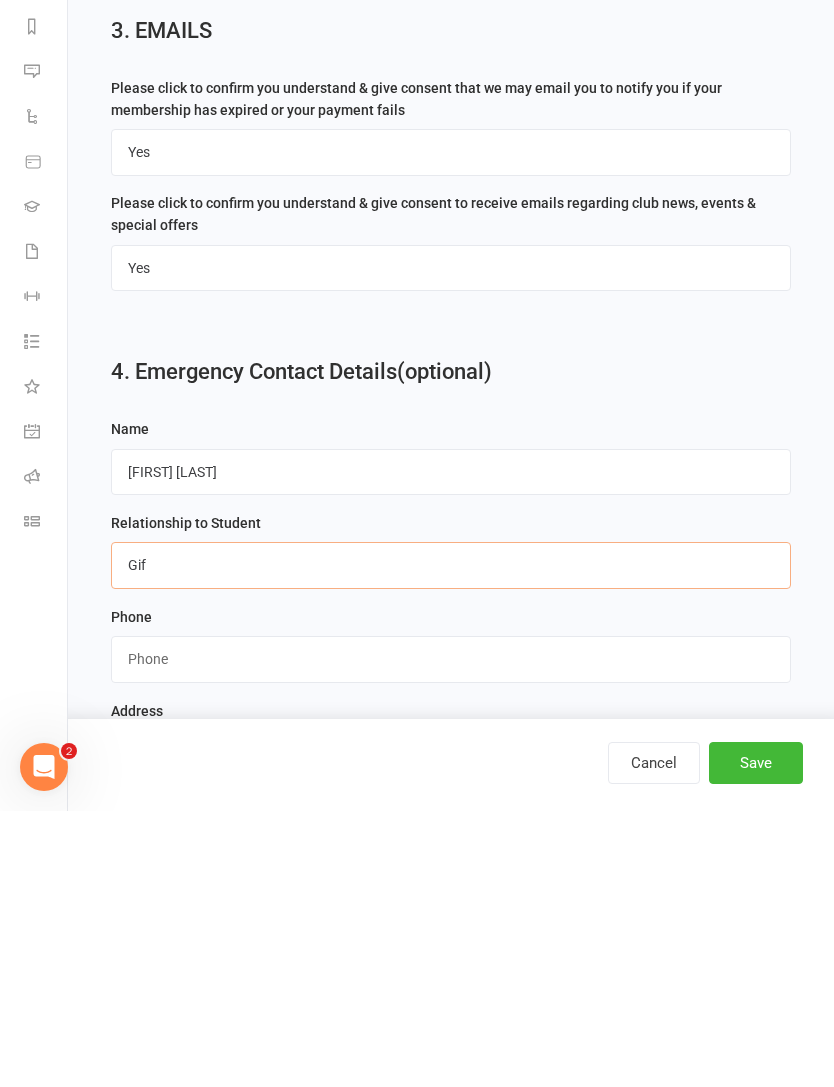 click on "Gif" at bounding box center [451, 841] 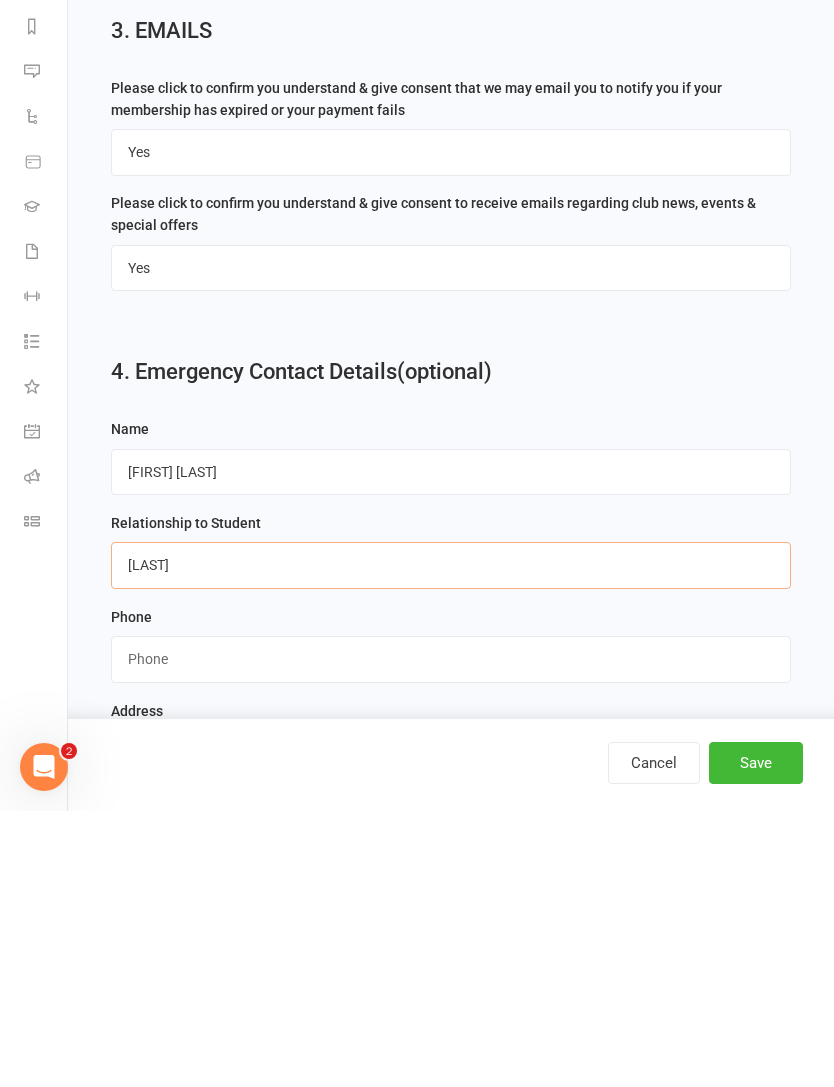 type on "Gilfreind" 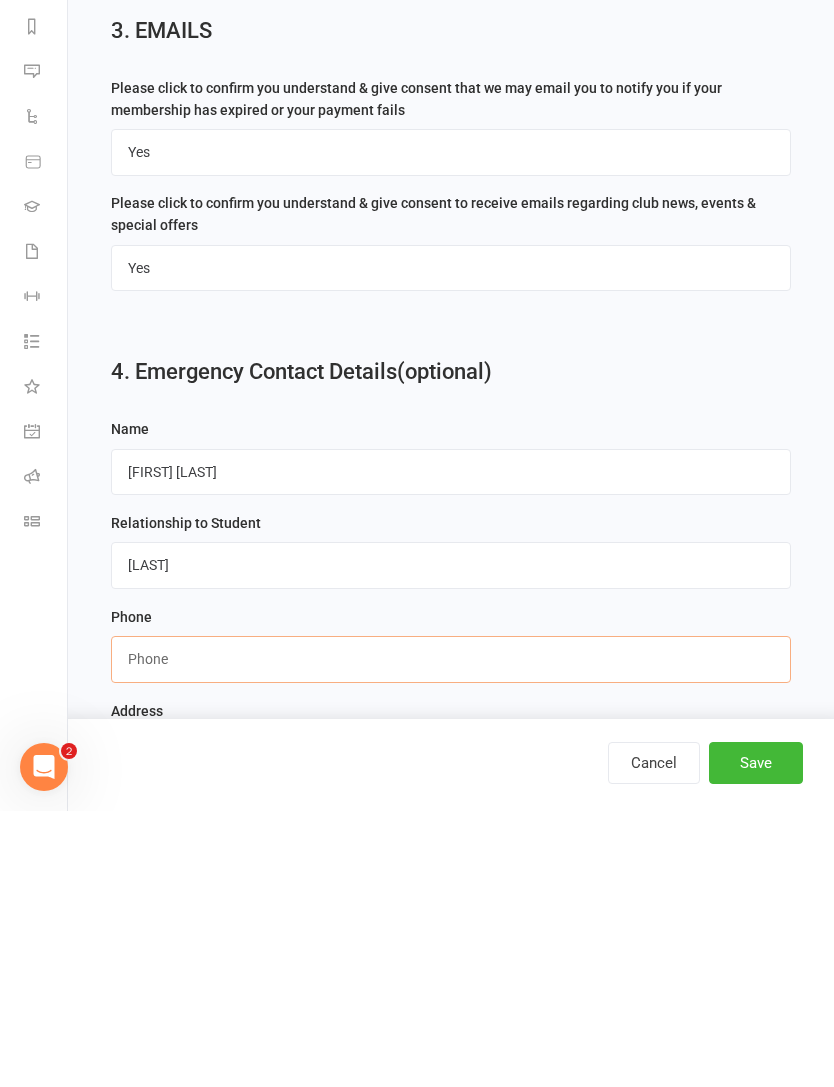 click at bounding box center [451, 935] 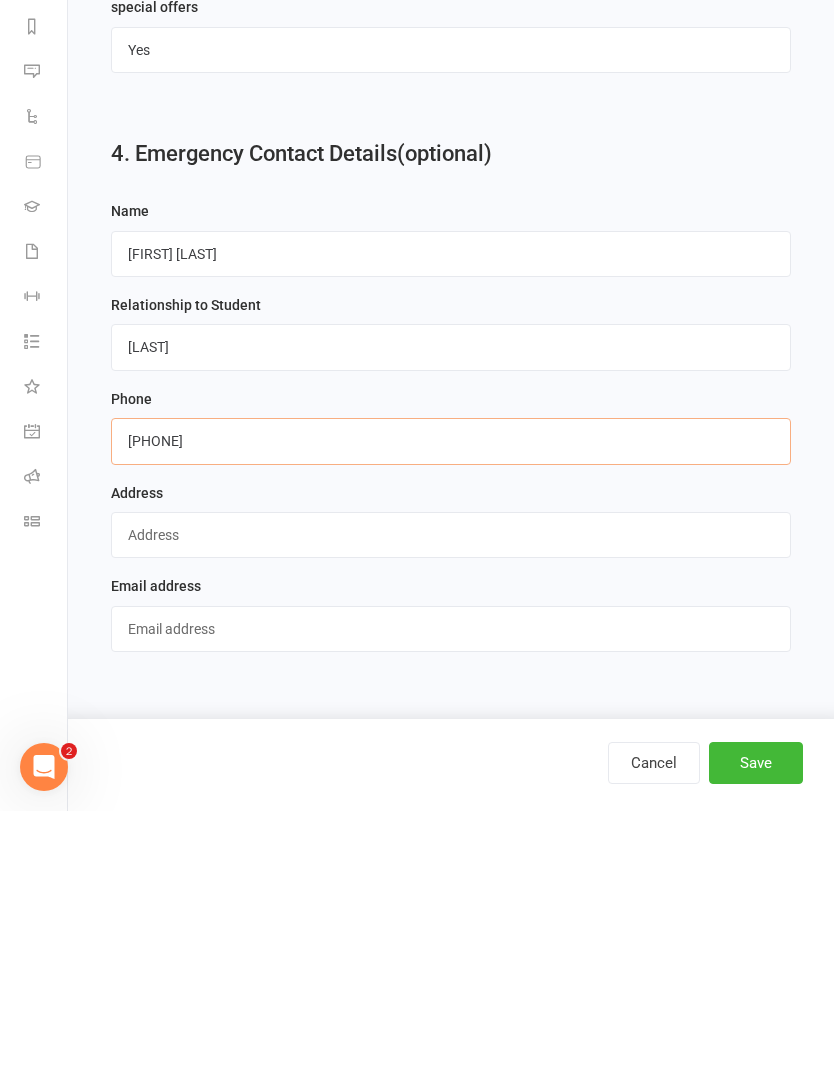 scroll, scrollTop: 1957, scrollLeft: 0, axis: vertical 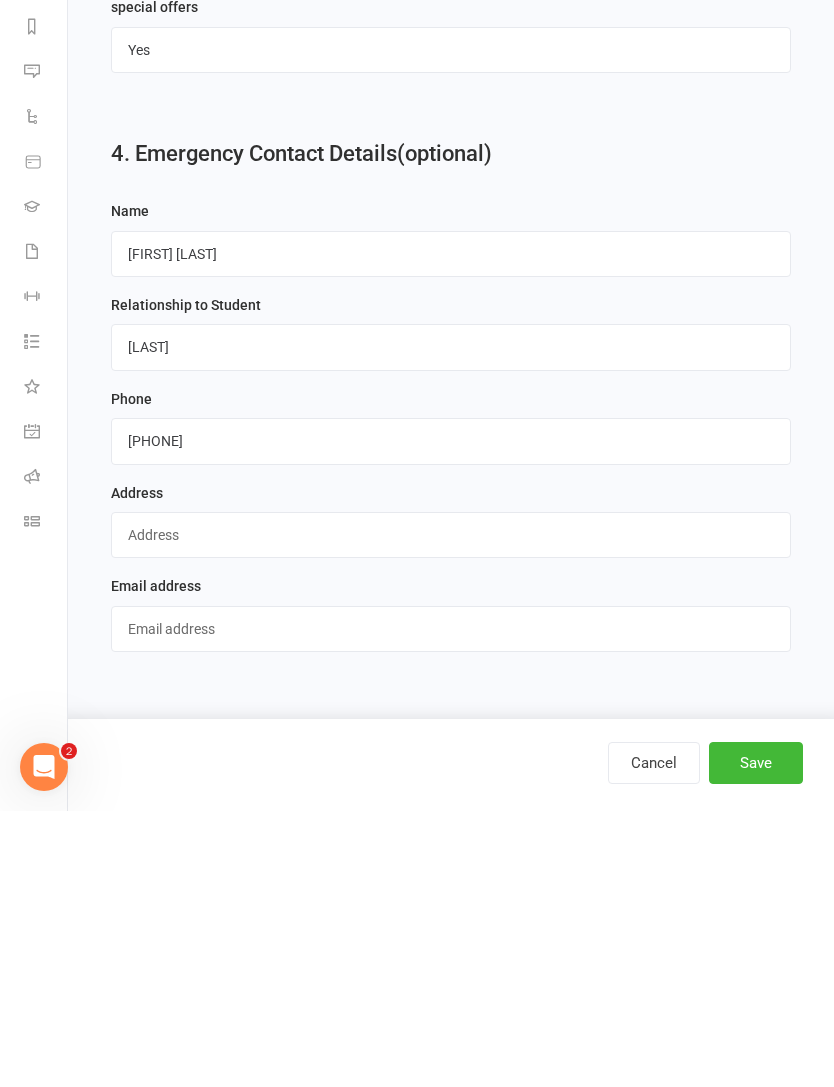 click on "Save" at bounding box center (756, 1039) 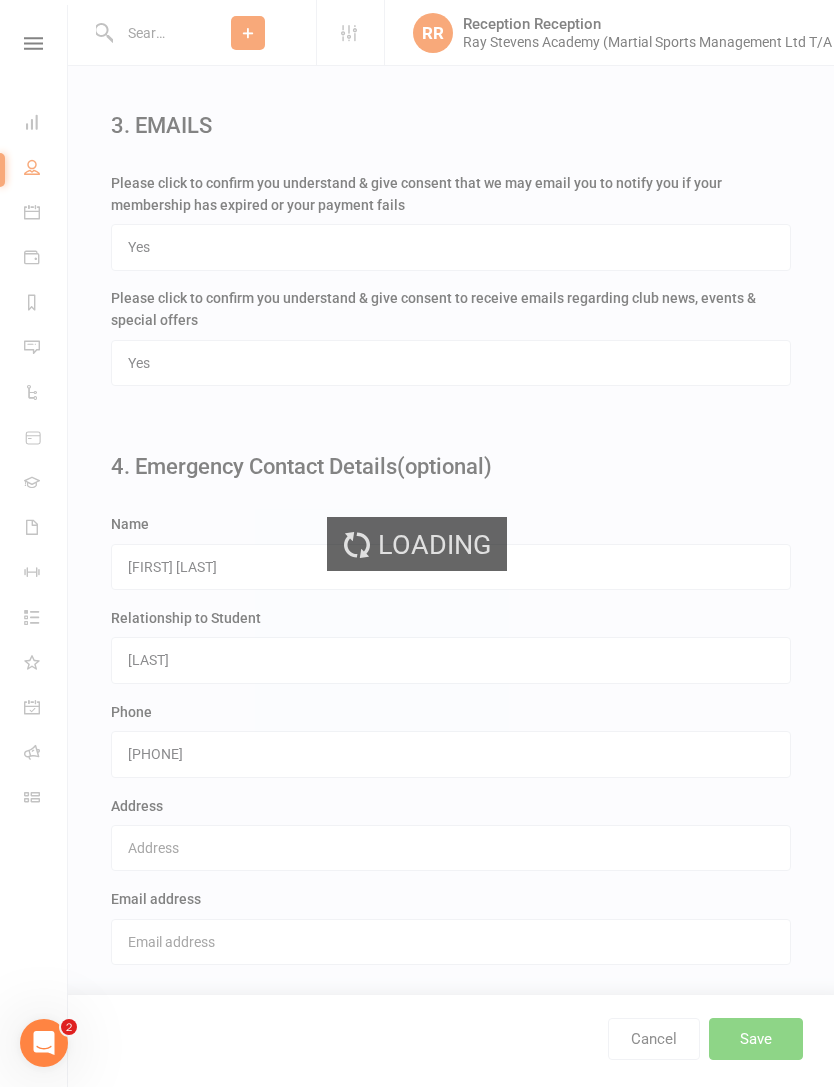 scroll, scrollTop: 0, scrollLeft: 0, axis: both 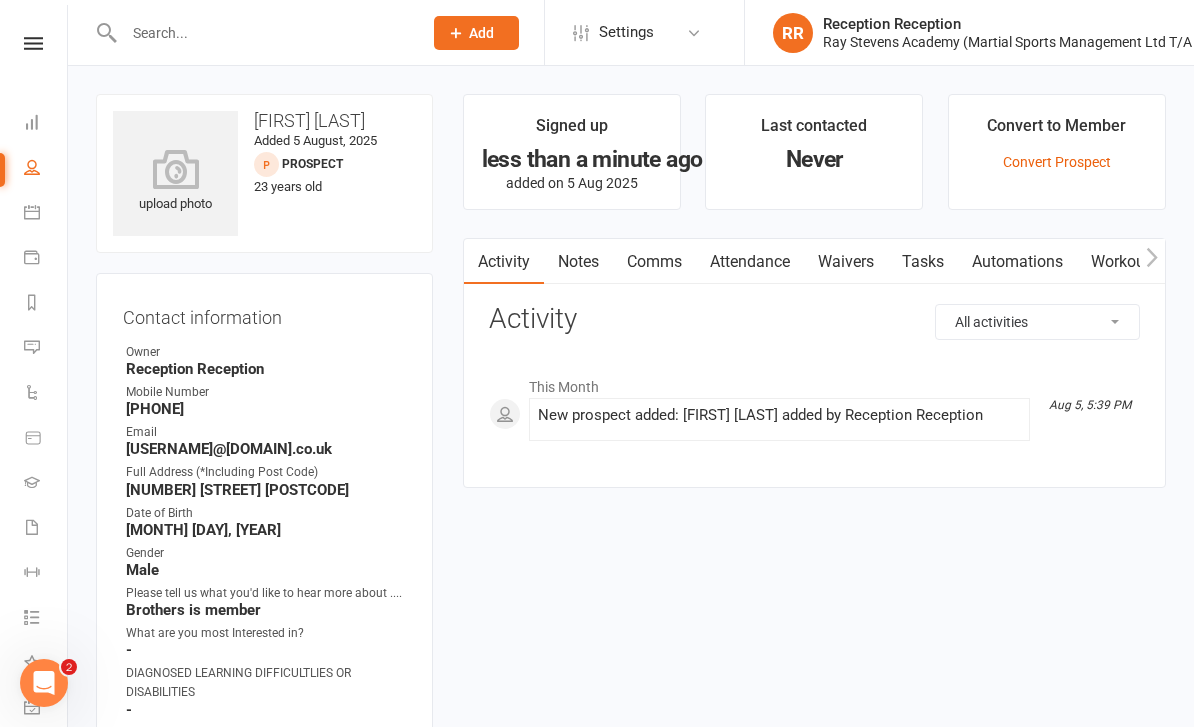 click on "Waivers" at bounding box center [846, 262] 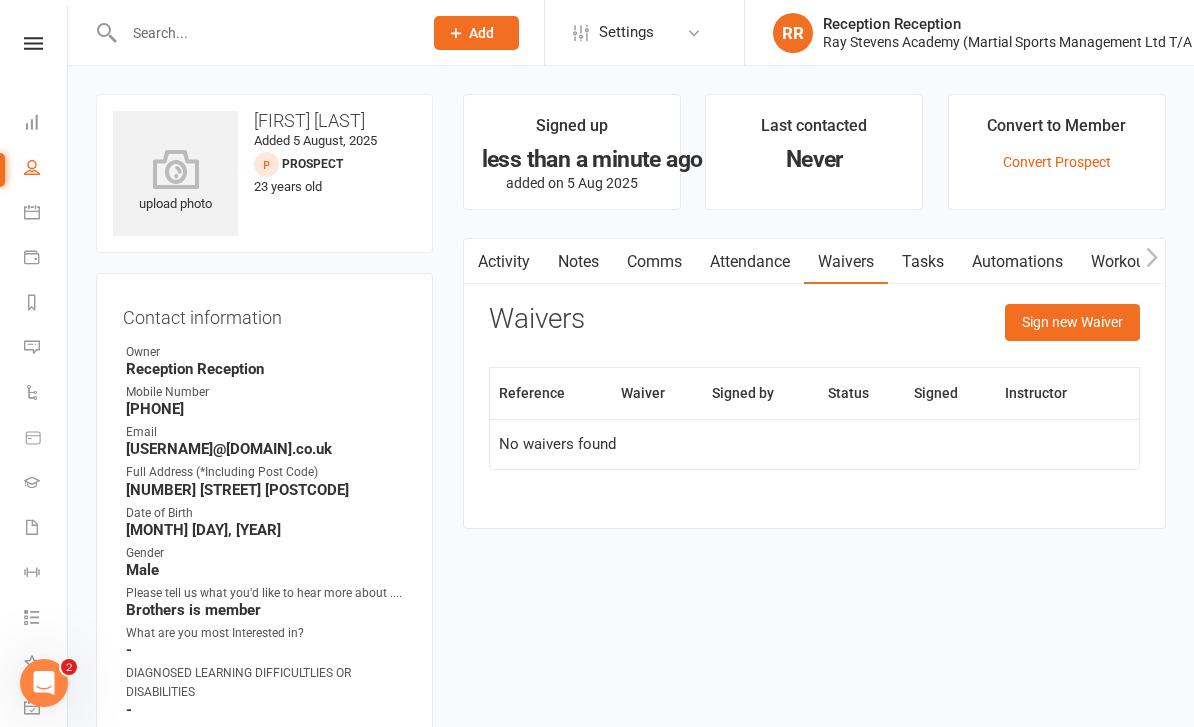 click on "Sign new Waiver" at bounding box center (1072, 322) 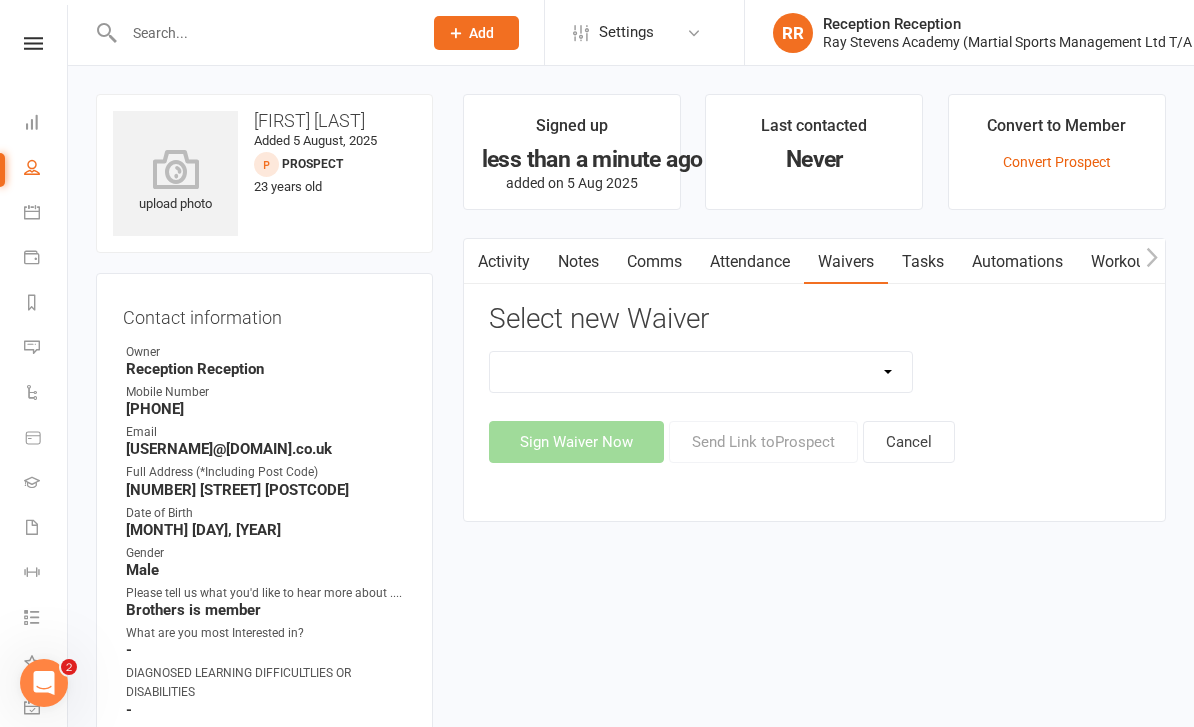 click on "Abc Course & Seminar Signup Form & Waiver Adult Add/Update Payment Details To Account Adult /Child Membership Agree T&C's and add card details for Prospect converts Free Trial Gift Voucher Purchase Gym Use Waiver Hall Hire New Membership Kids" at bounding box center [701, 372] 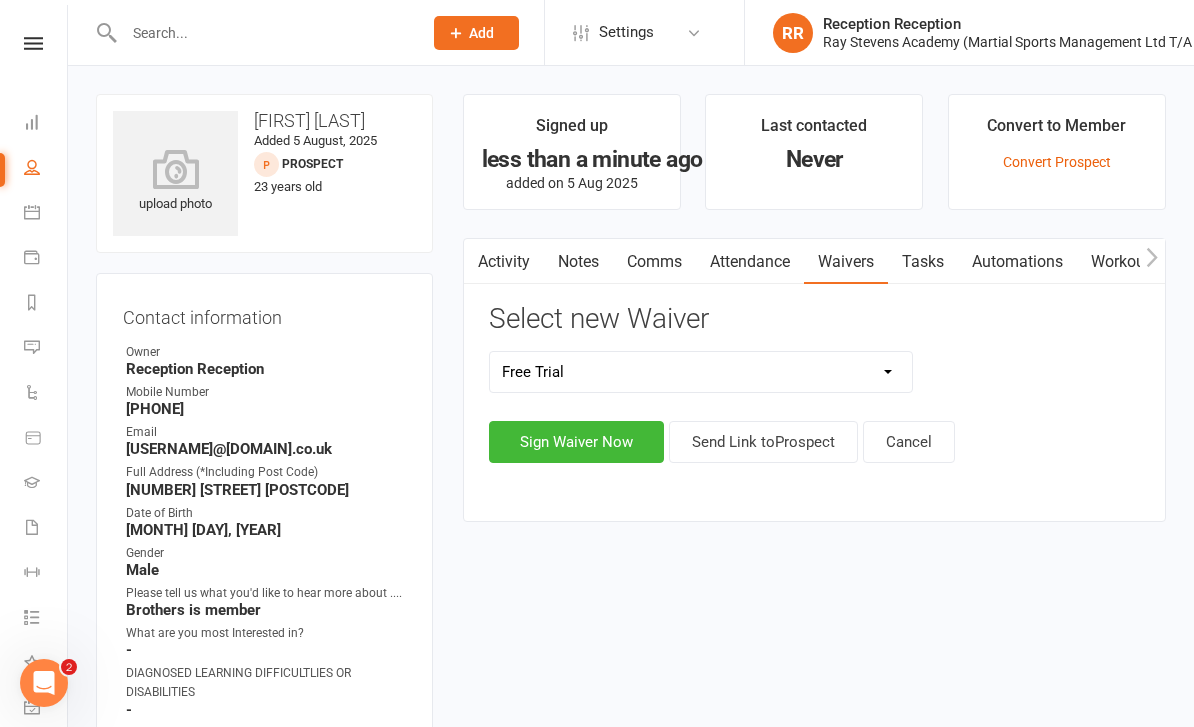 click on "Send Link to  Prospect" at bounding box center (763, 442) 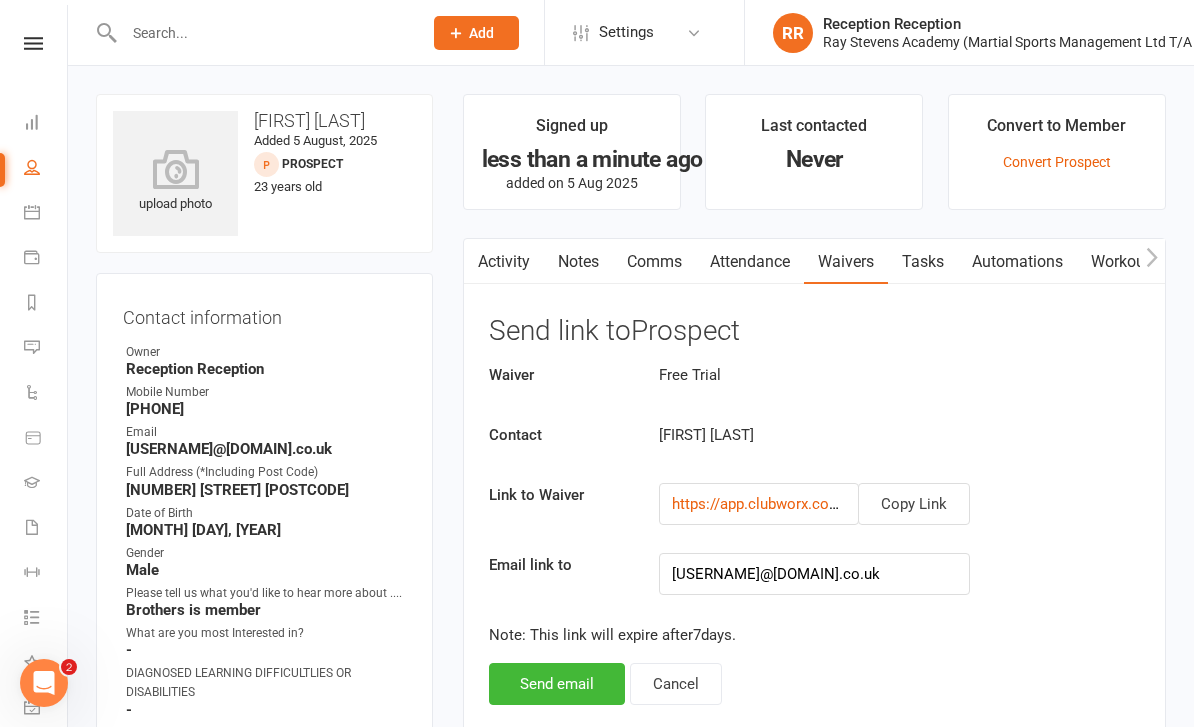 click on "Send email" at bounding box center [557, 684] 